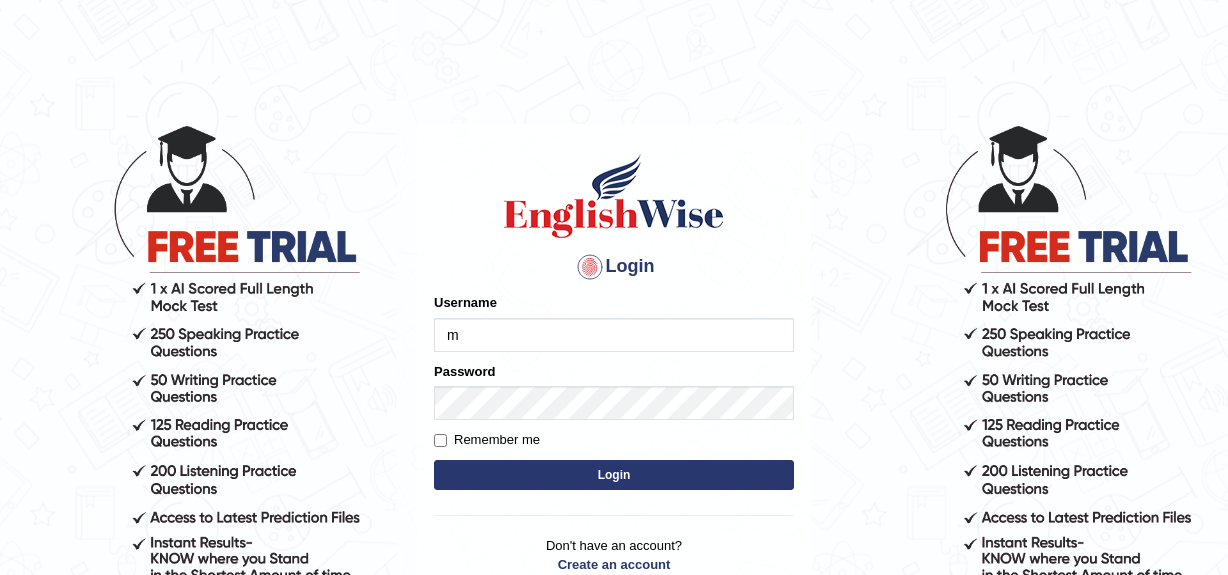scroll, scrollTop: 0, scrollLeft: 0, axis: both 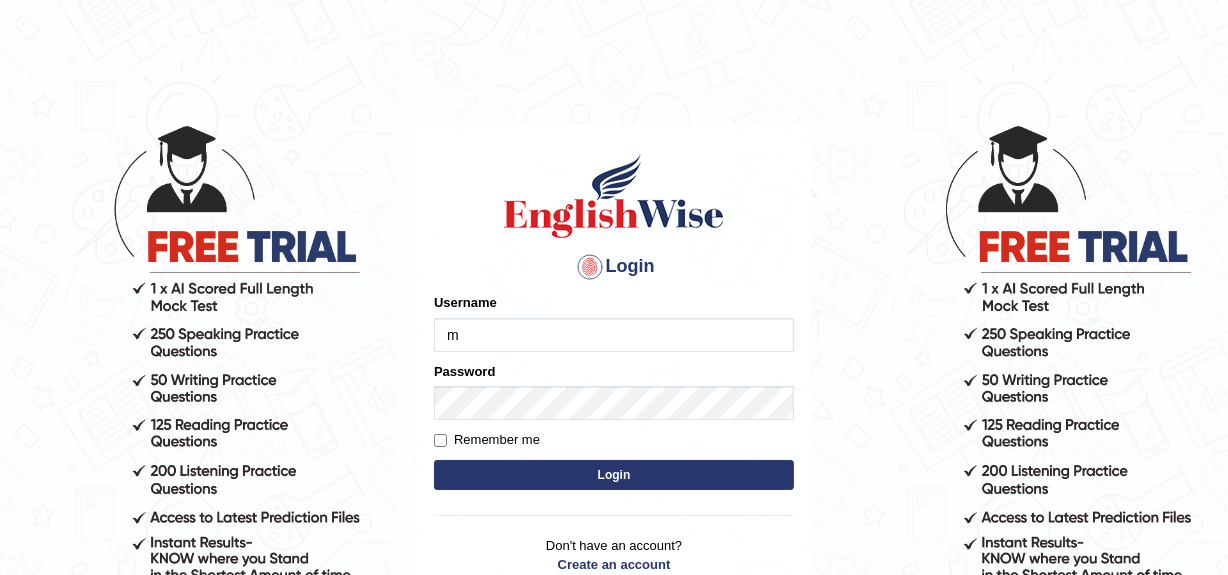 type on "Mandeep_mahal" 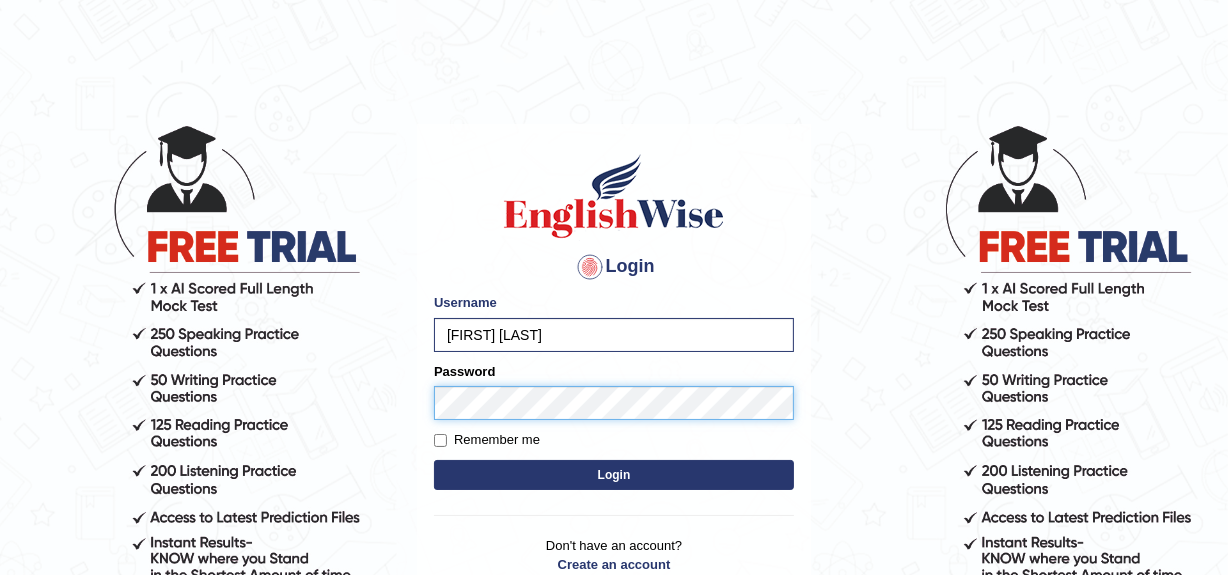 click on "Login" at bounding box center (614, 475) 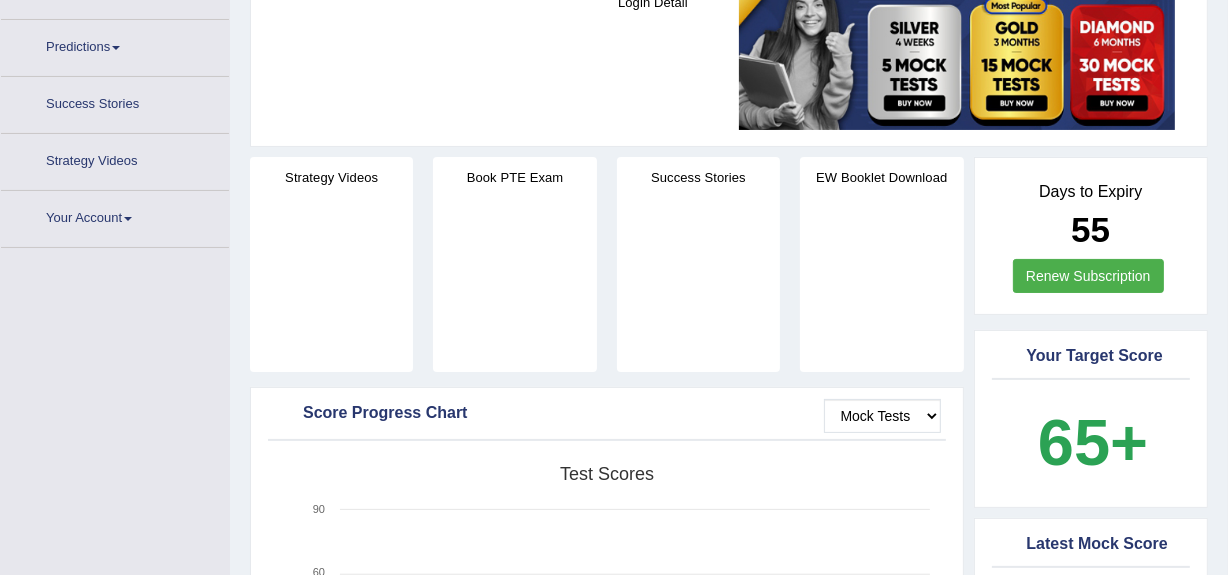 scroll, scrollTop: 0, scrollLeft: 0, axis: both 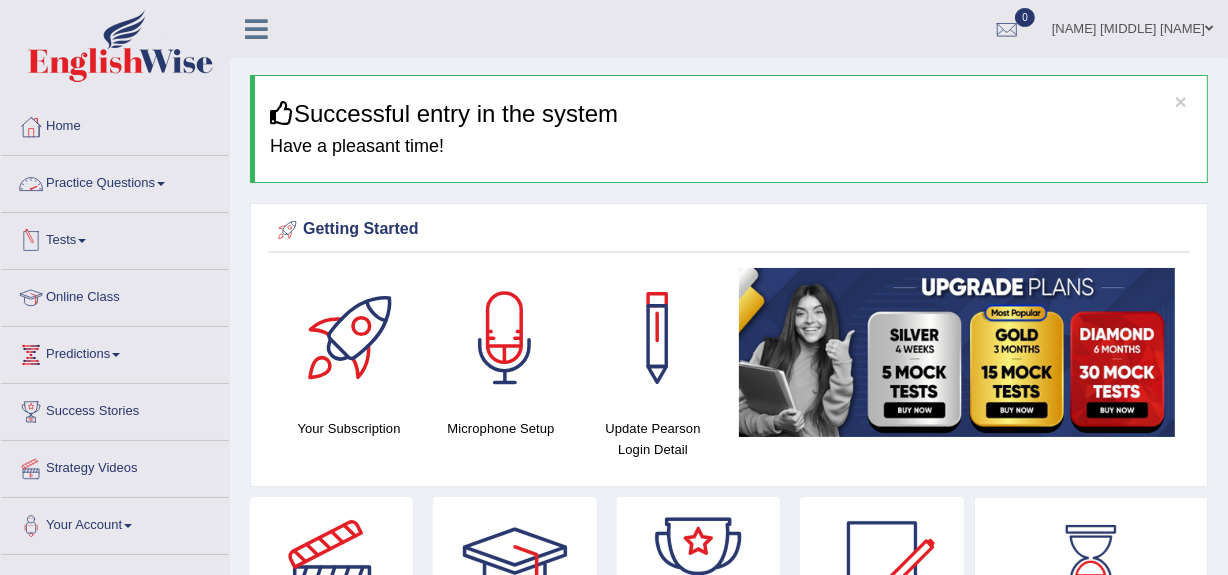 click on "Practice Questions" at bounding box center (115, 181) 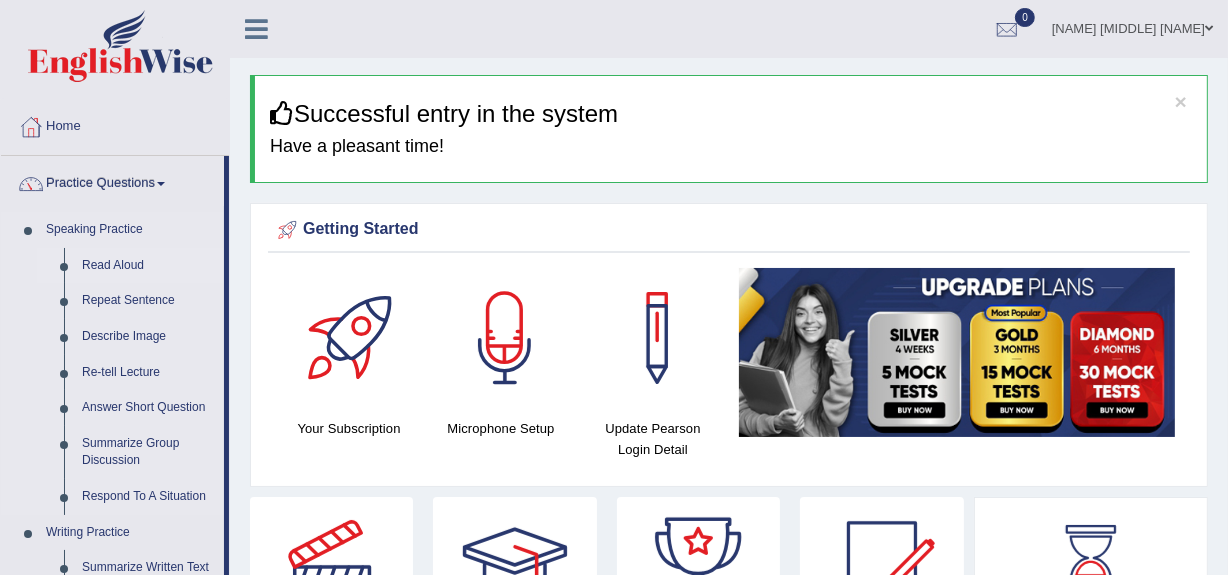 click on "Read Aloud" at bounding box center [148, 266] 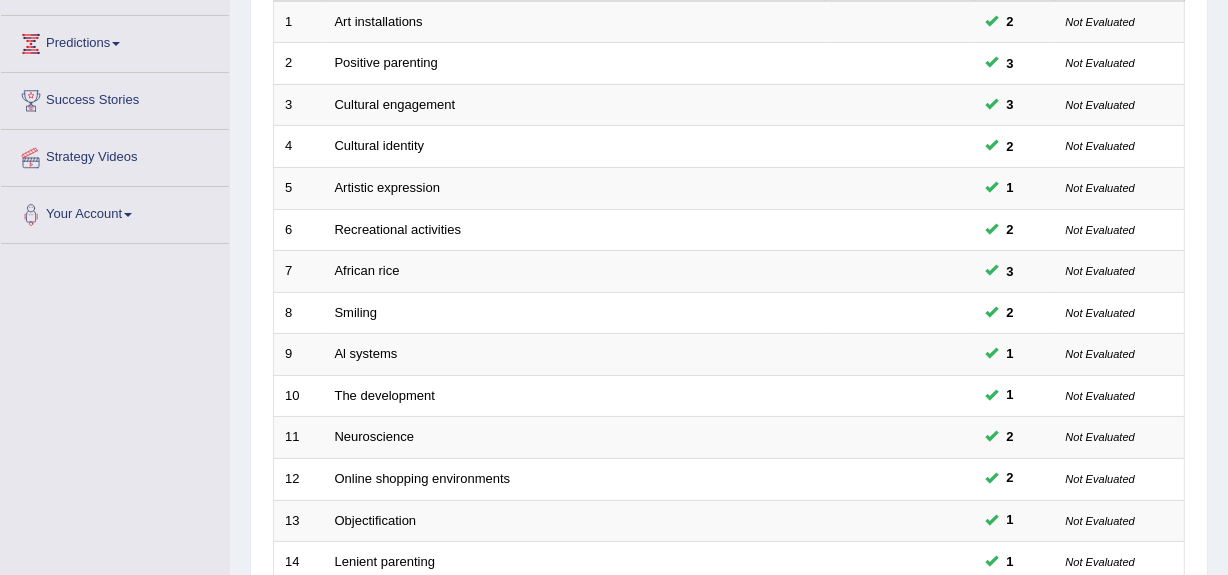 scroll, scrollTop: 724, scrollLeft: 0, axis: vertical 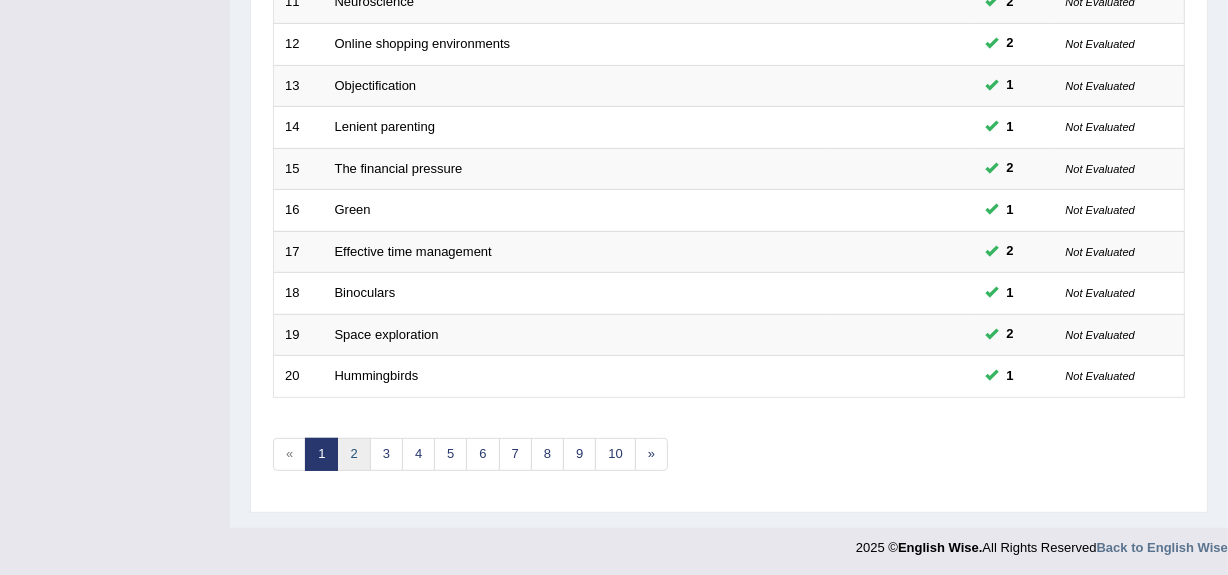 click on "2" at bounding box center (353, 454) 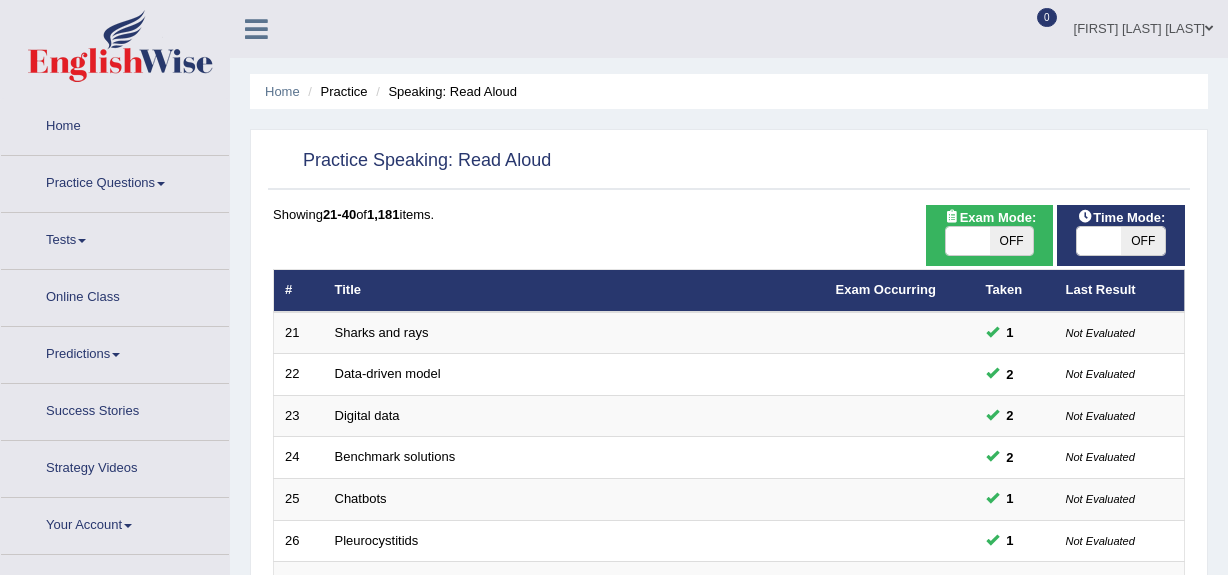 scroll, scrollTop: 746, scrollLeft: 0, axis: vertical 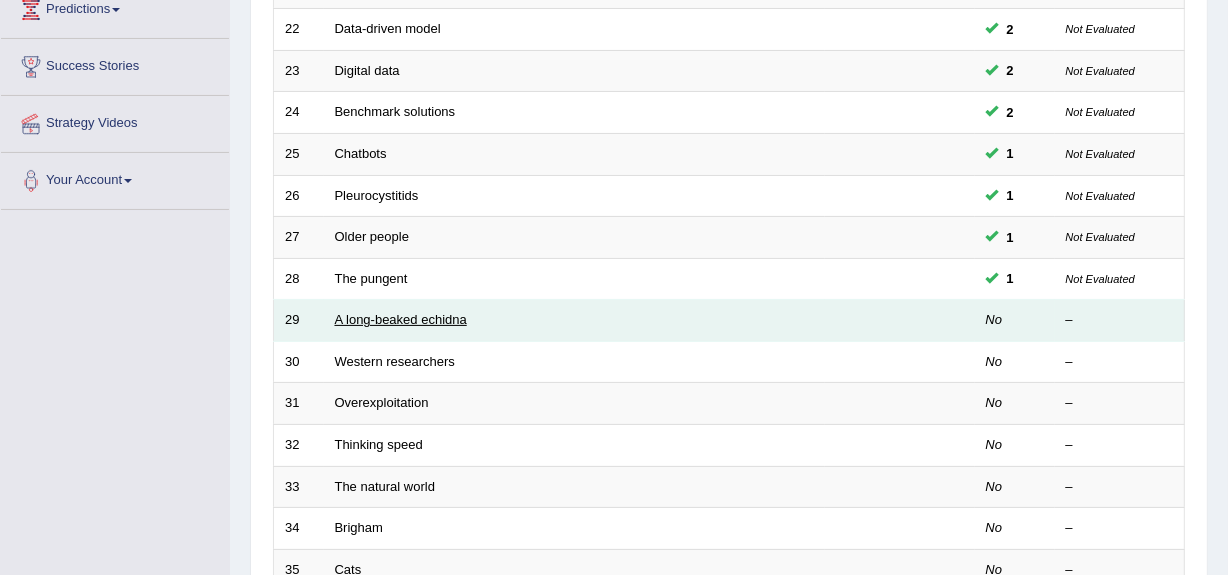 click on "A long-beaked echidna" at bounding box center (401, 319) 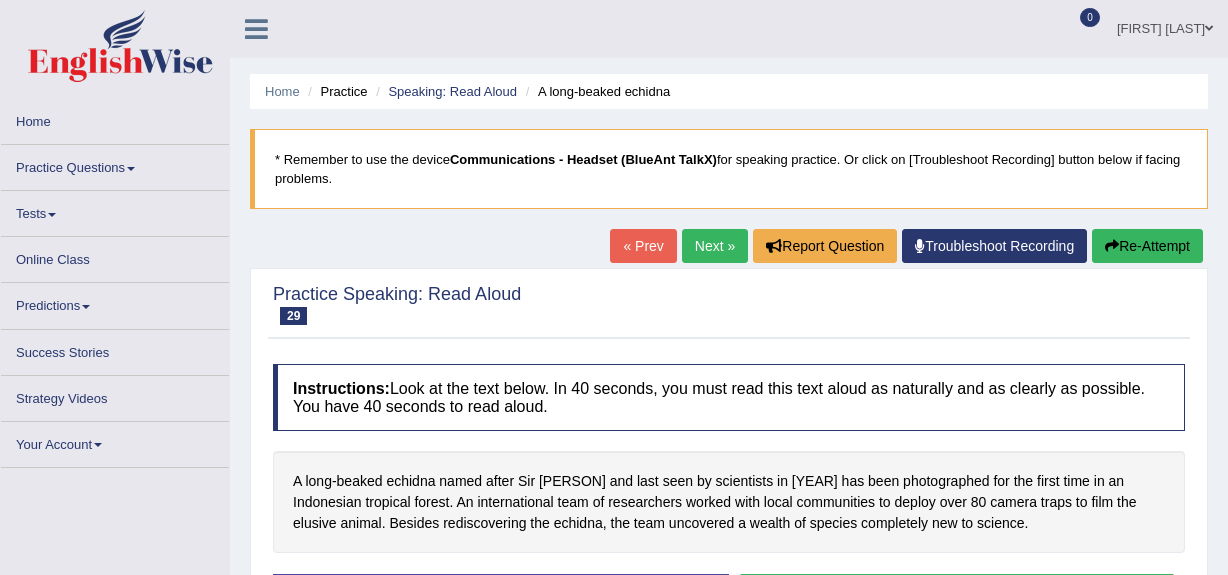 scroll, scrollTop: 342, scrollLeft: 0, axis: vertical 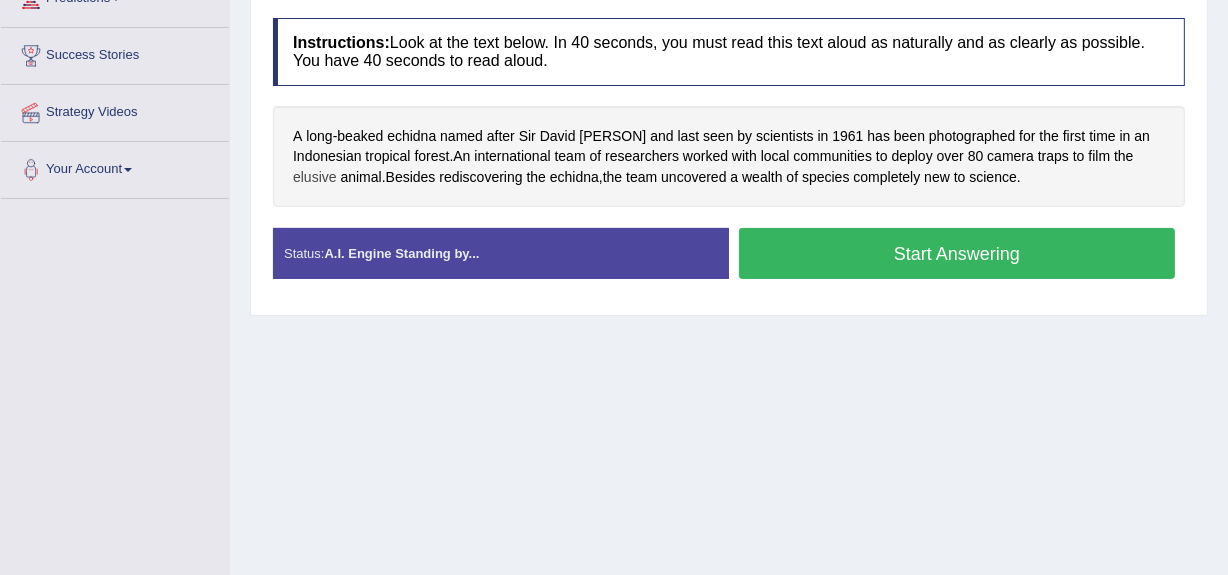 click on "elusive" at bounding box center [315, 177] 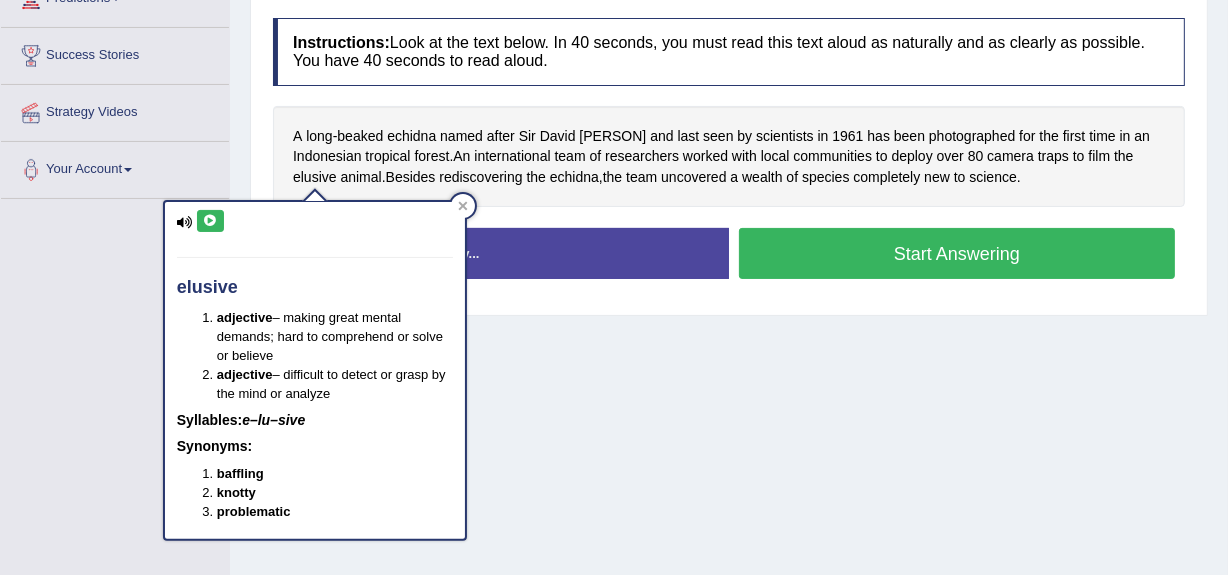 click at bounding box center (210, 221) 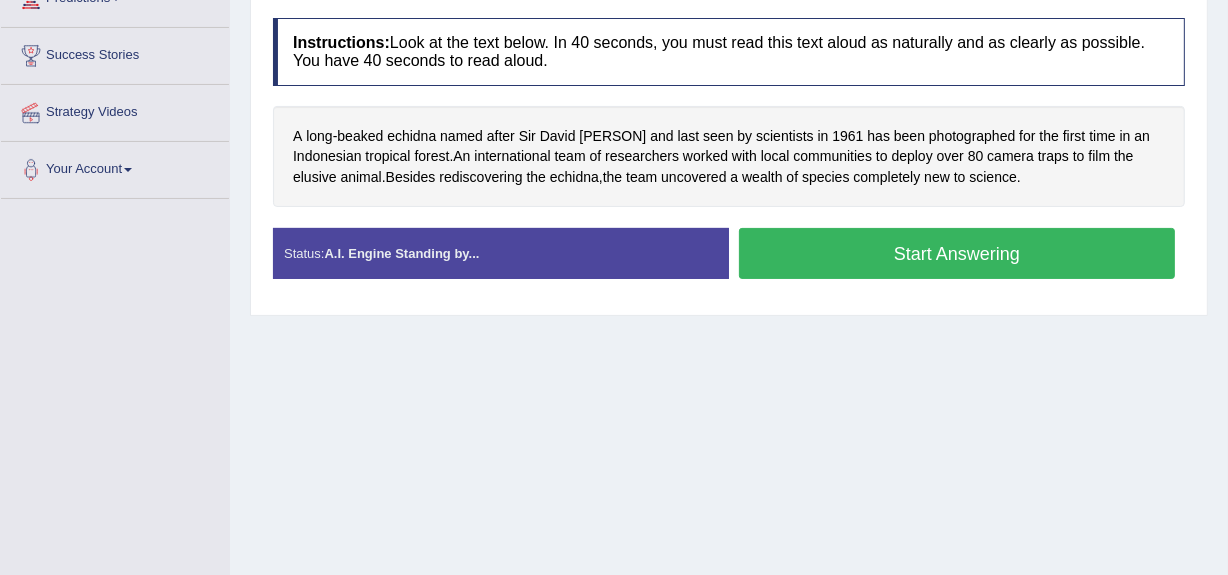 click on "Start Answering" at bounding box center (957, 253) 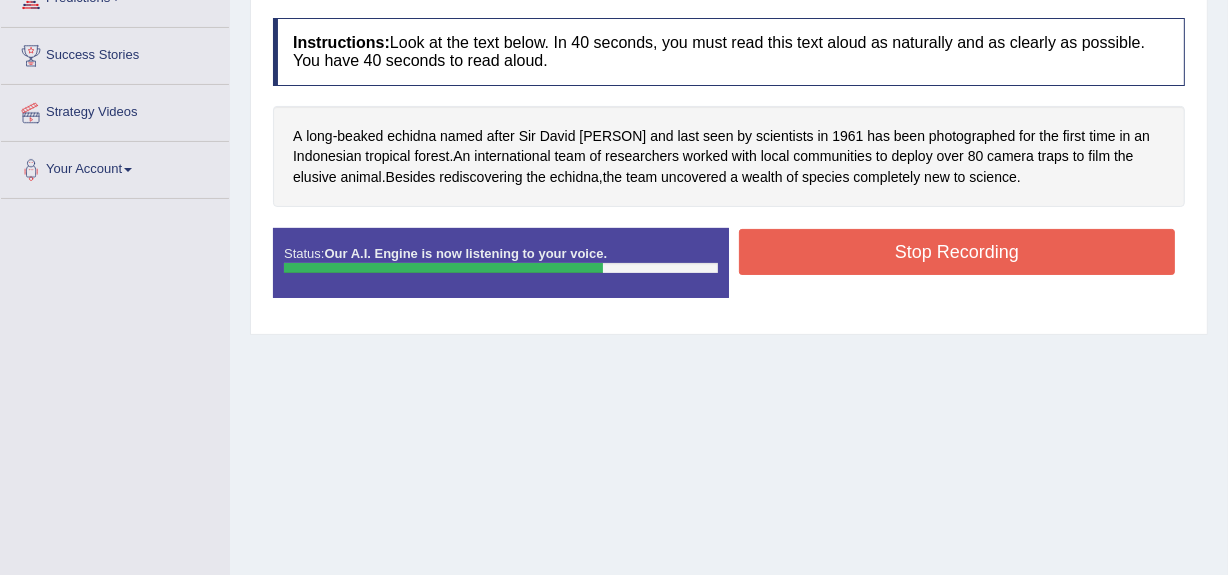 click on "Stop Recording" at bounding box center (957, 252) 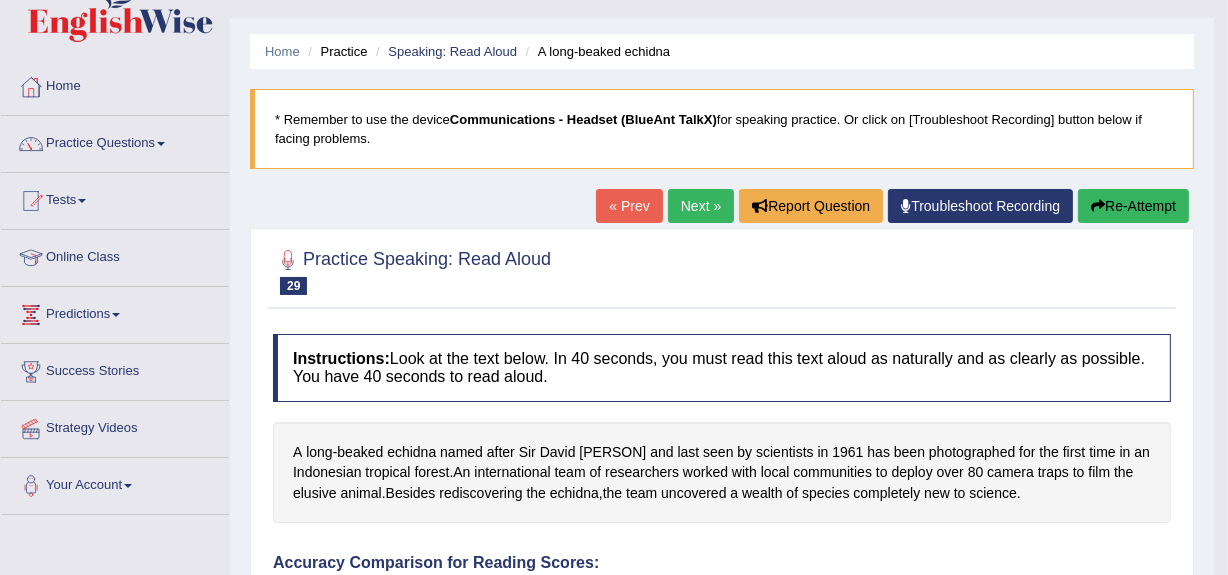 scroll, scrollTop: 0, scrollLeft: 0, axis: both 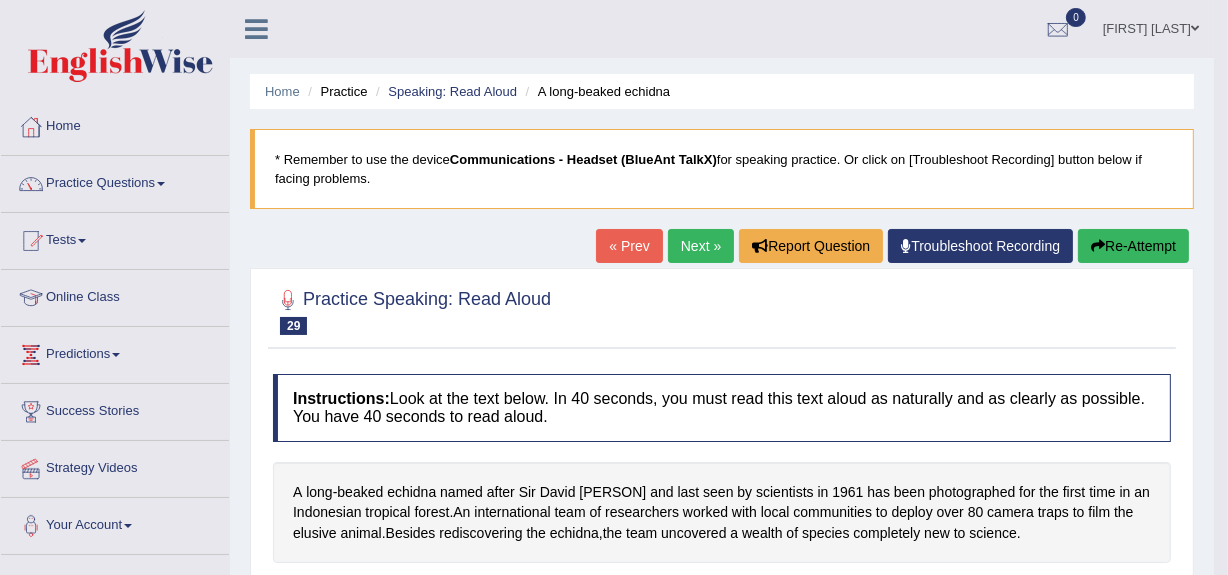 click on "Next »" at bounding box center (701, 246) 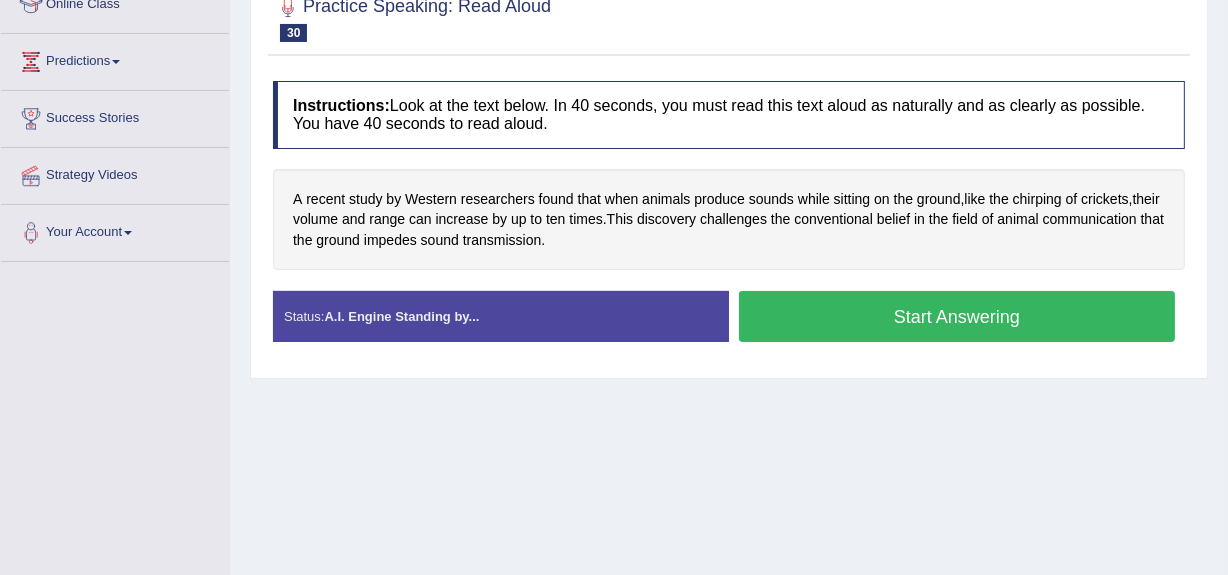 scroll, scrollTop: 293, scrollLeft: 0, axis: vertical 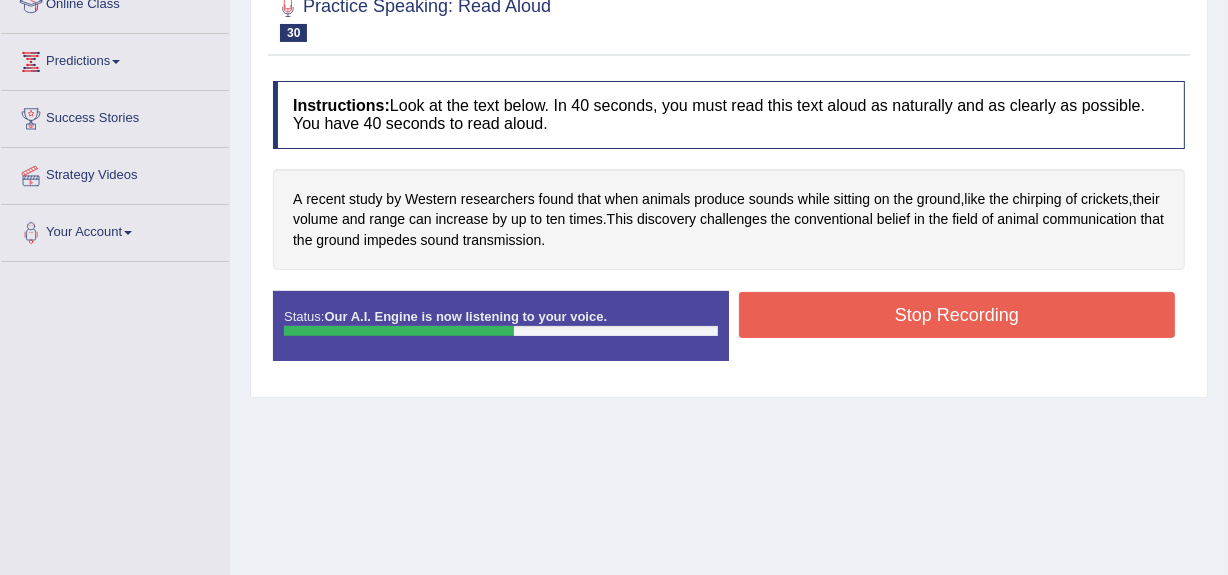 click on "Stop Recording" at bounding box center [957, 315] 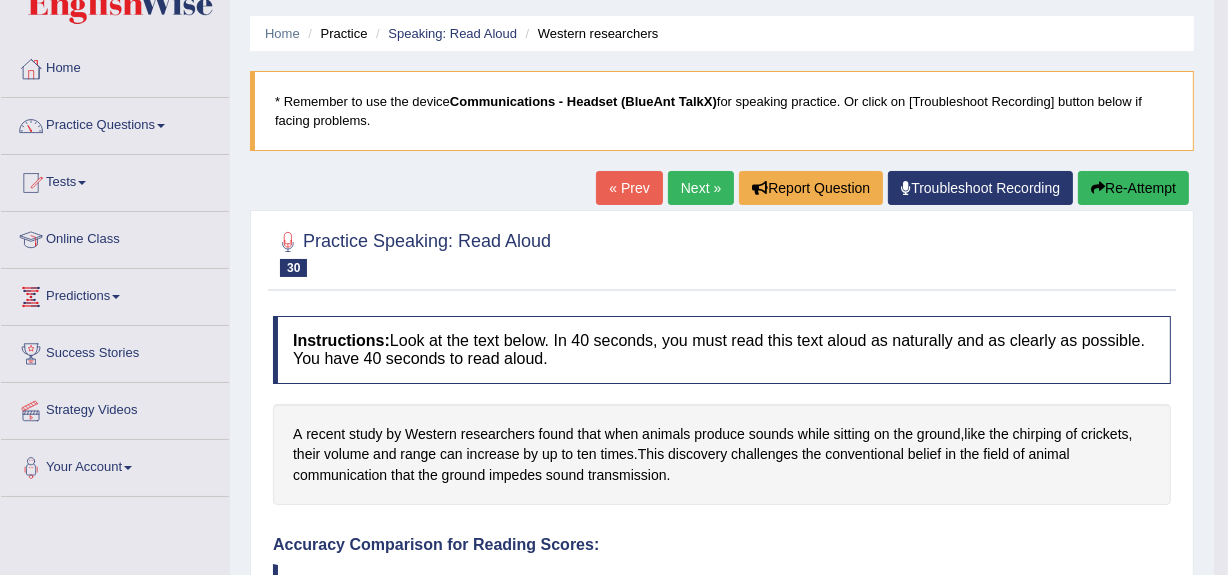 scroll, scrollTop: 0, scrollLeft: 0, axis: both 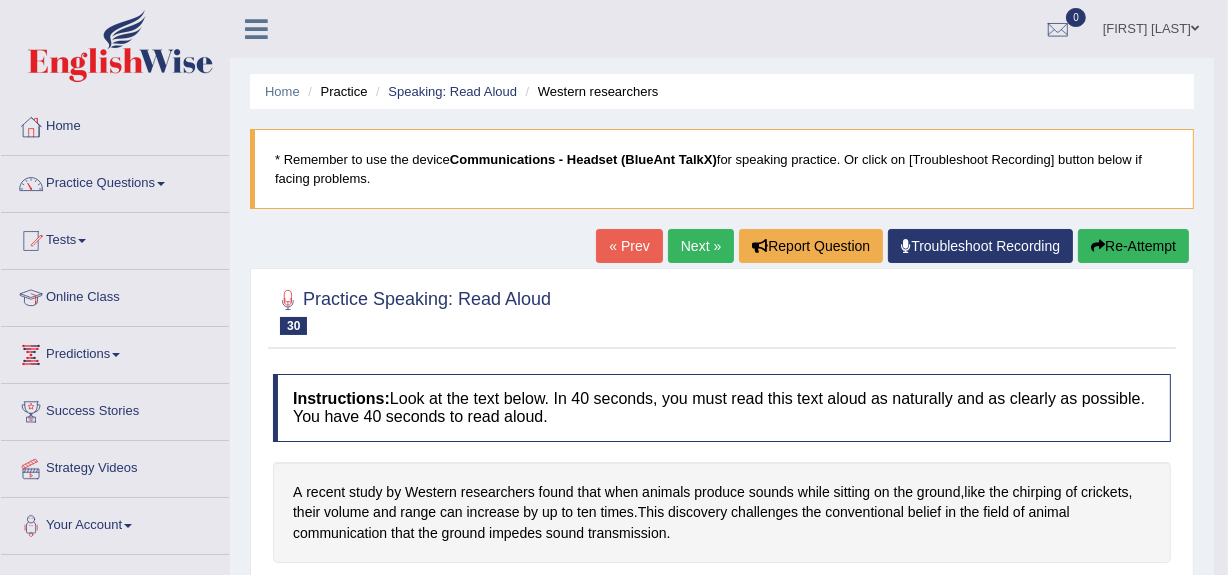 click on "Next »" at bounding box center (701, 246) 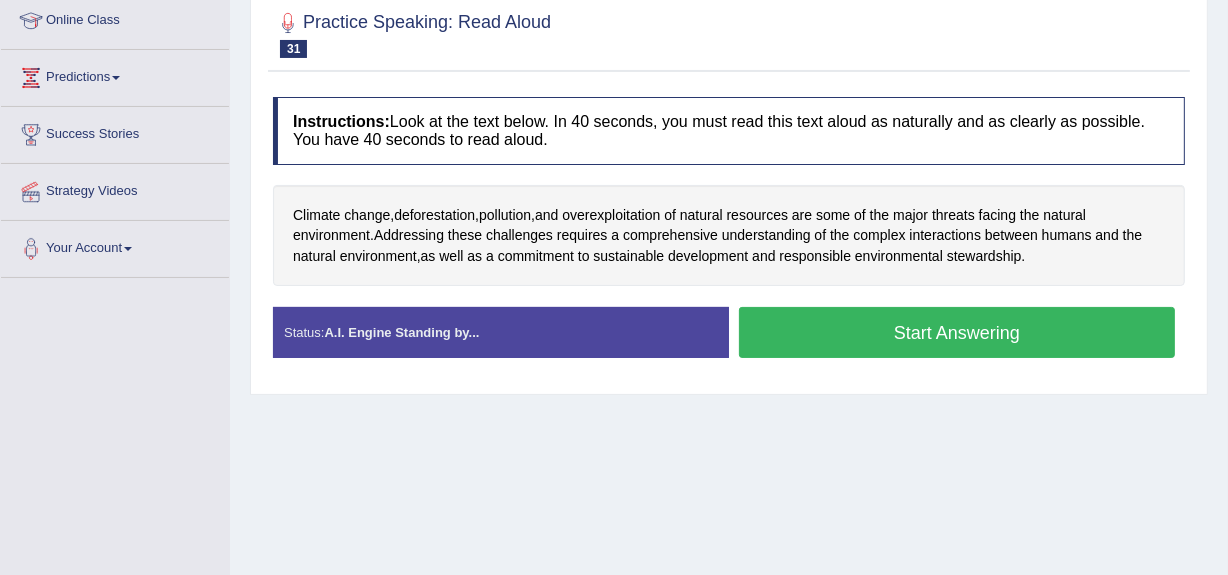 scroll, scrollTop: 277, scrollLeft: 0, axis: vertical 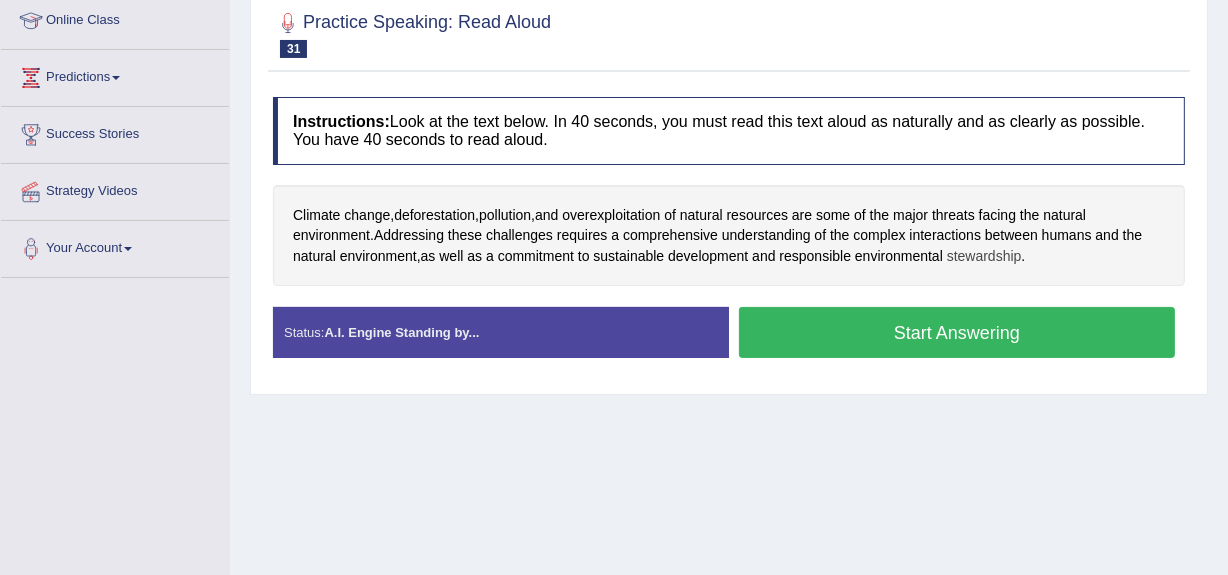 click on "stewardship" at bounding box center (984, 256) 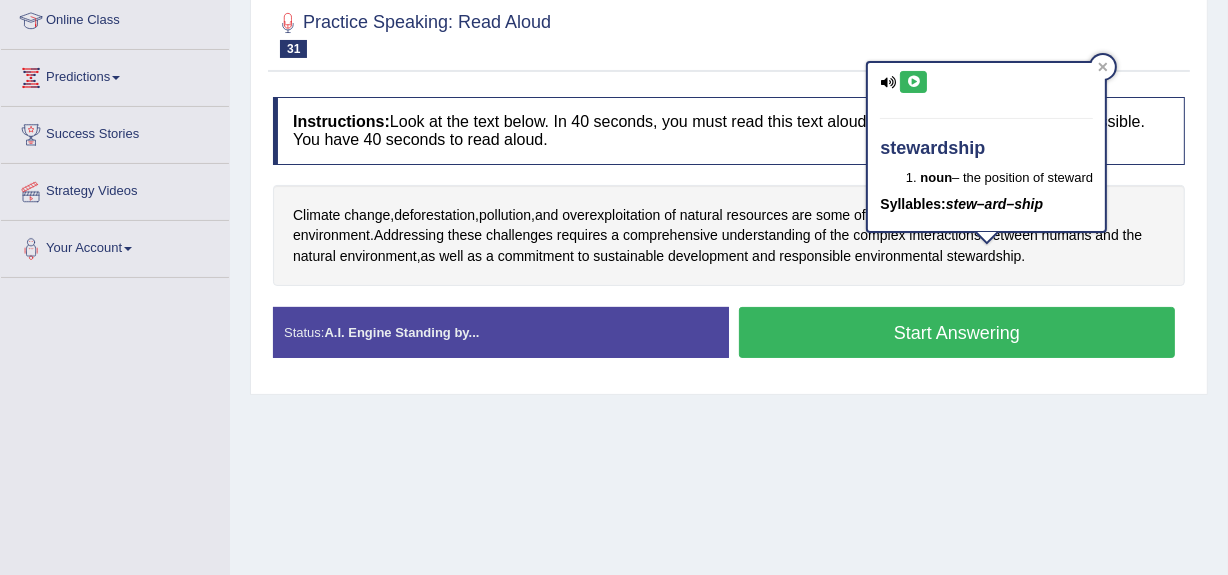click at bounding box center (913, 82) 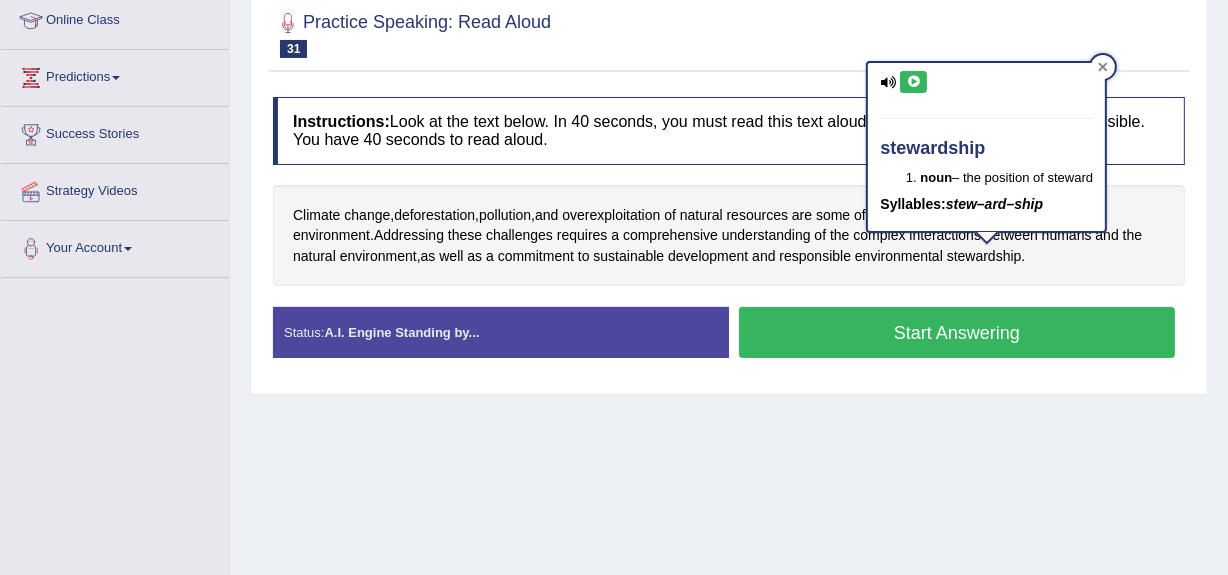 click at bounding box center (1103, 67) 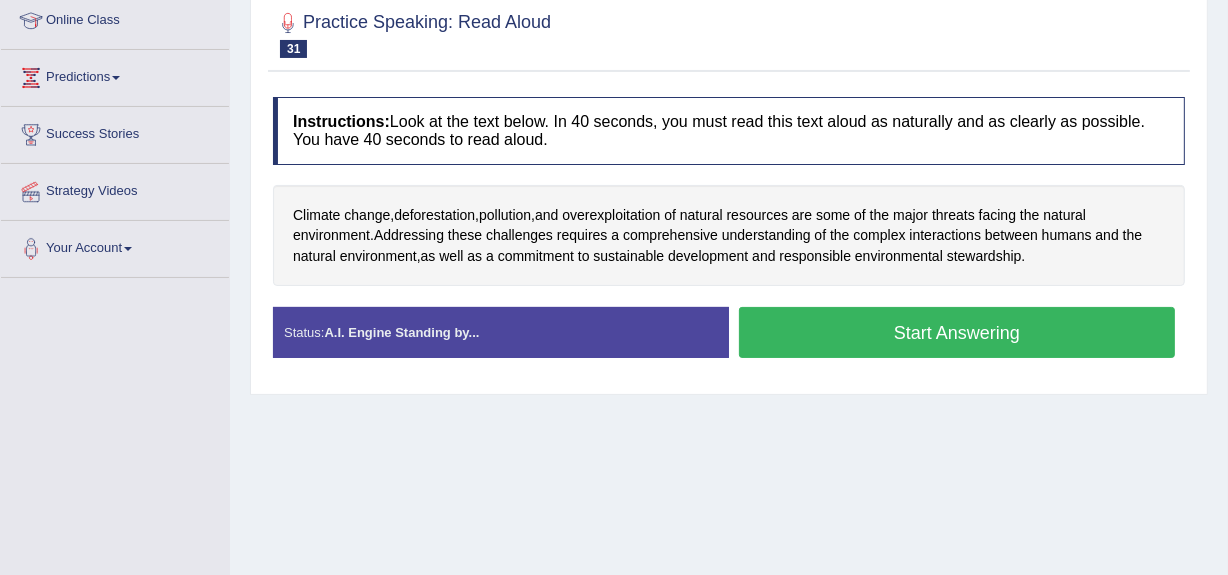 click on "Start Answering" at bounding box center [957, 332] 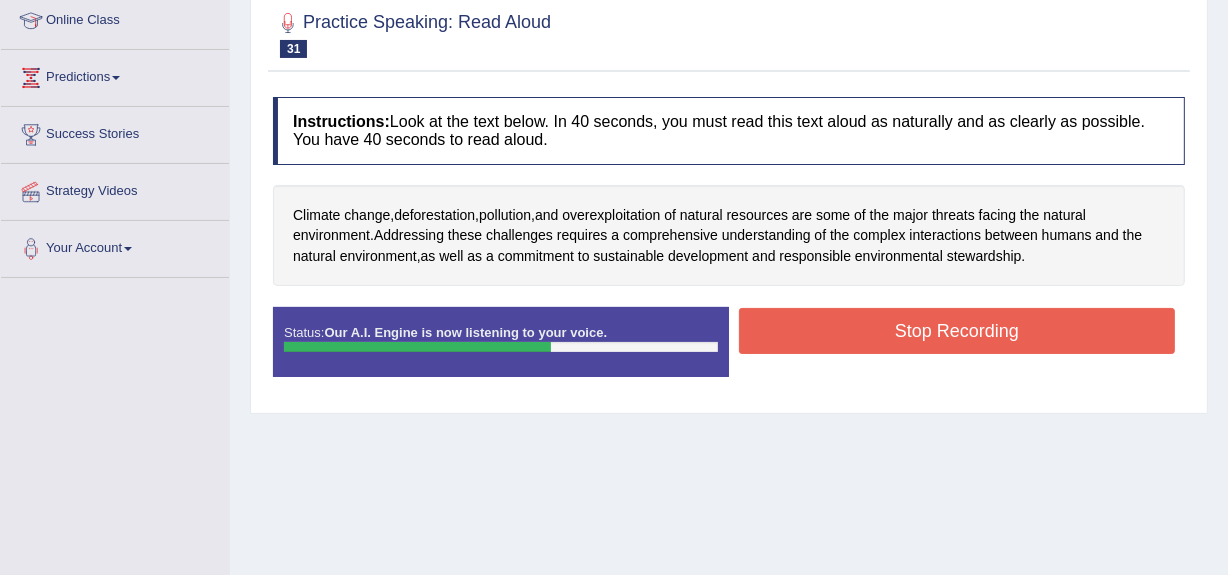 click on "Stop Recording" at bounding box center (957, 331) 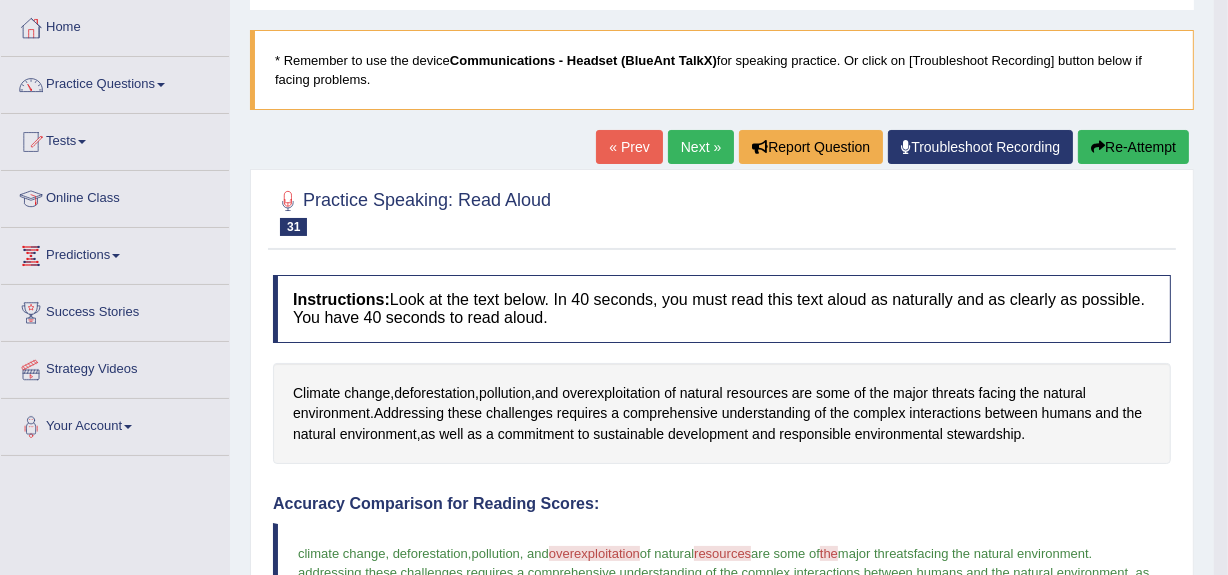 scroll, scrollTop: 0, scrollLeft: 0, axis: both 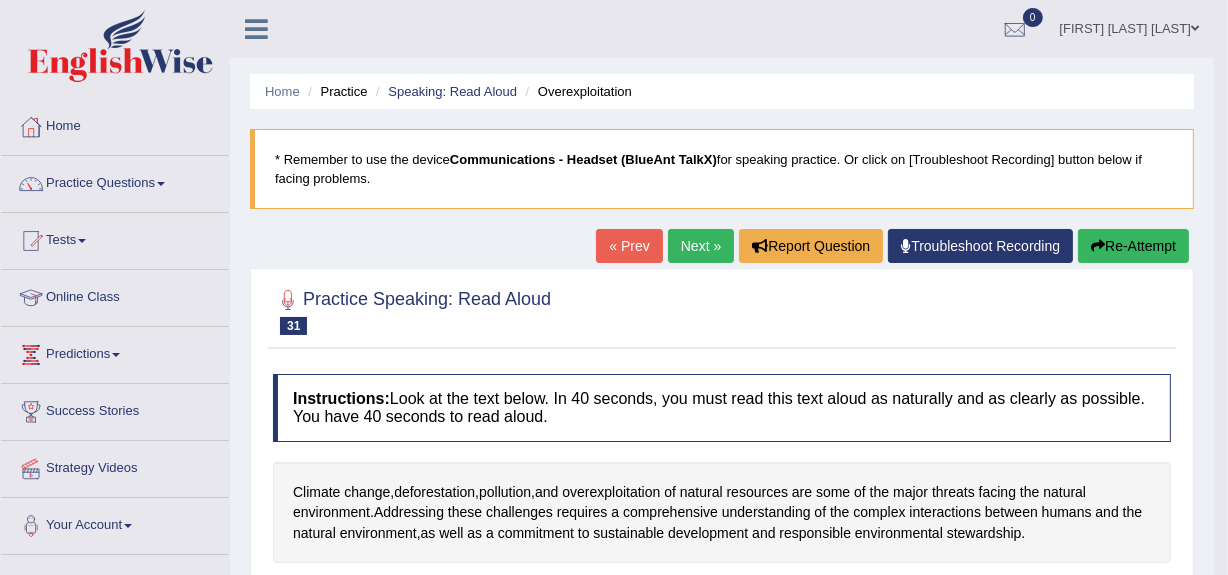 click on "Next »" at bounding box center [701, 246] 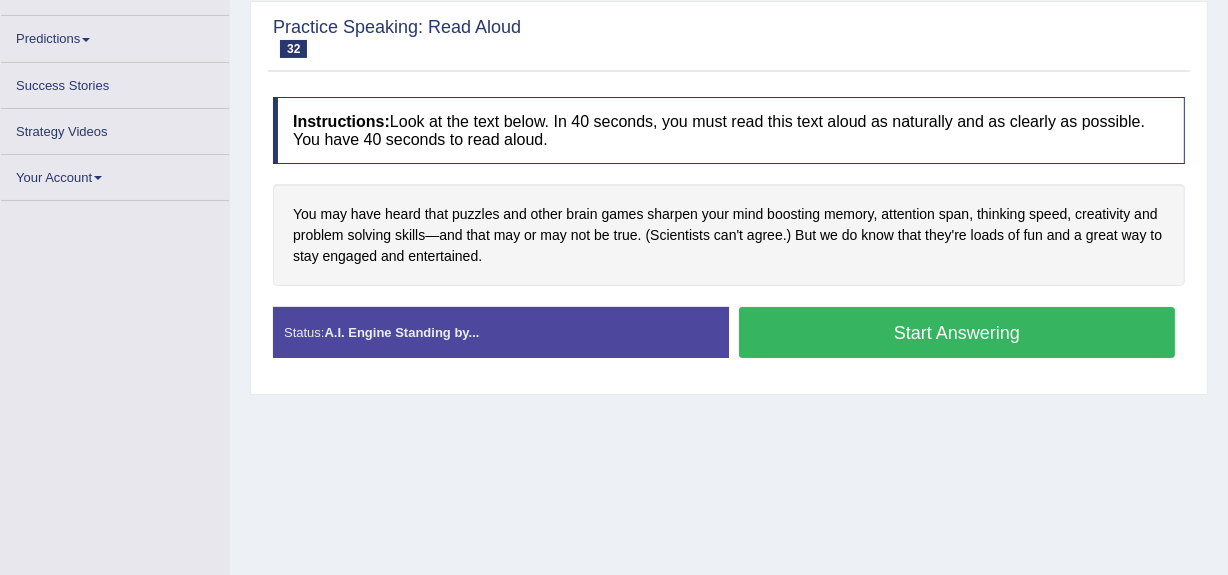 scroll, scrollTop: 267, scrollLeft: 0, axis: vertical 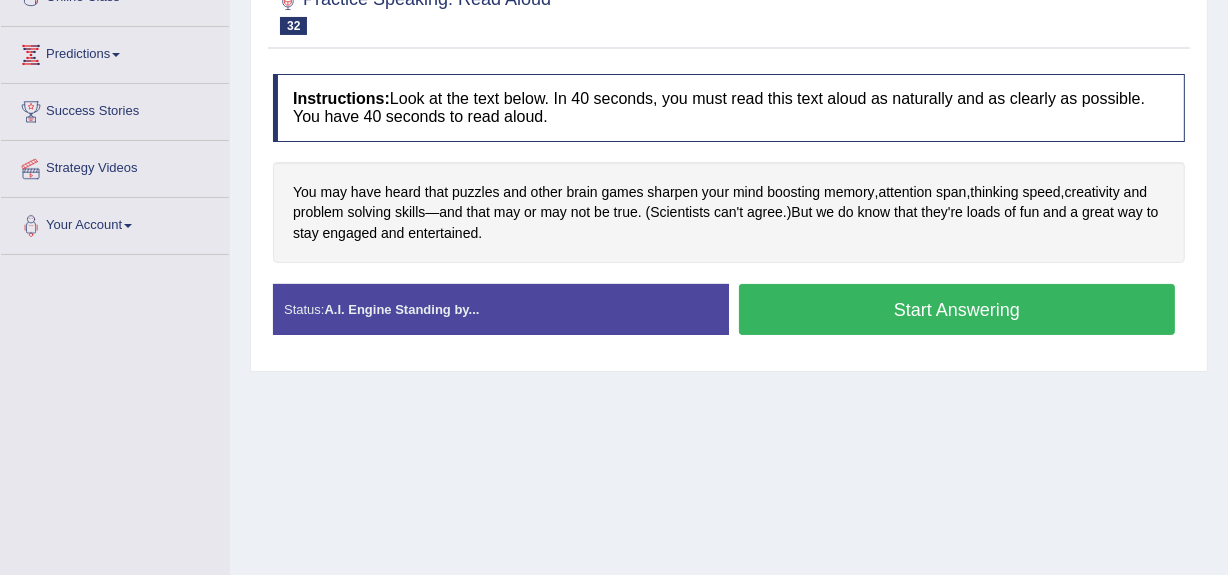 click on "Start Answering" at bounding box center (957, 309) 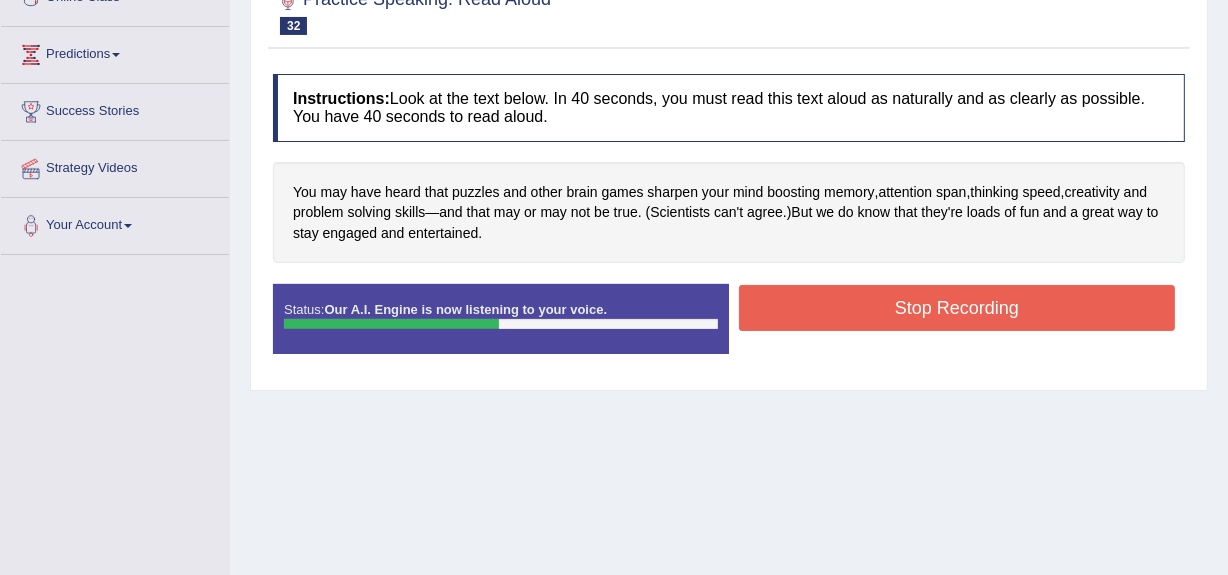 click on "Stop Recording" at bounding box center [957, 308] 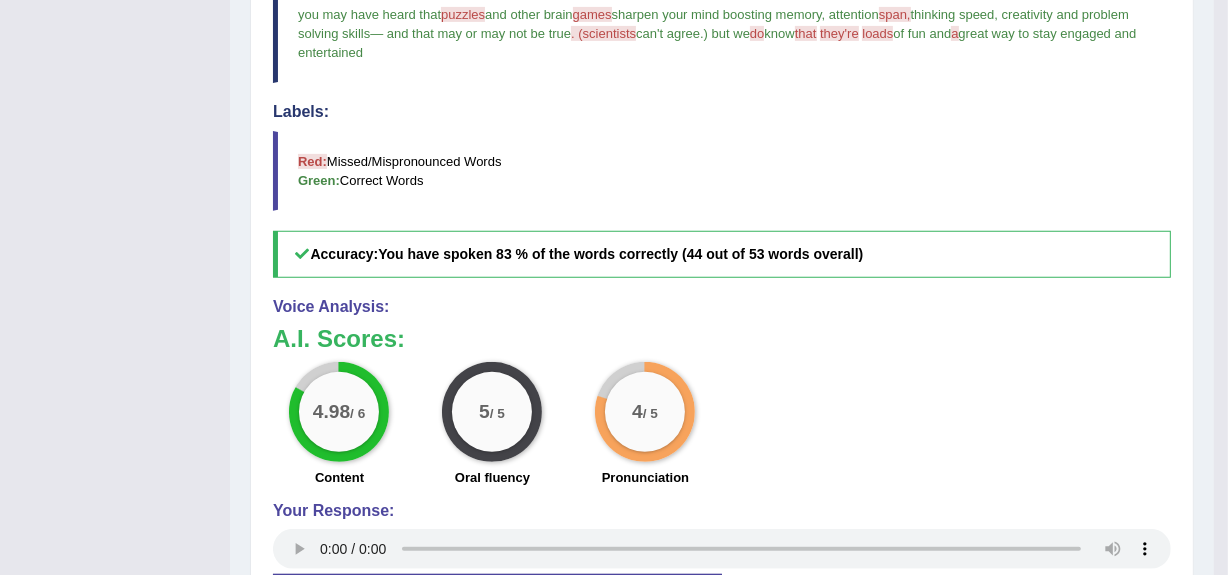 scroll, scrollTop: 0, scrollLeft: 0, axis: both 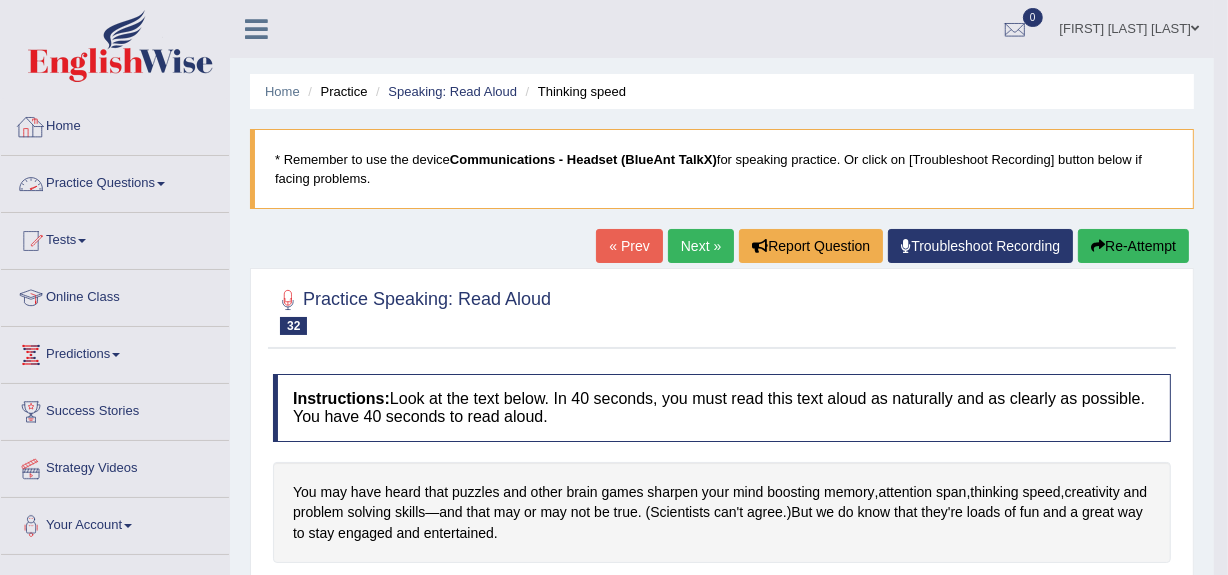 click on "Practice Questions" at bounding box center (115, 181) 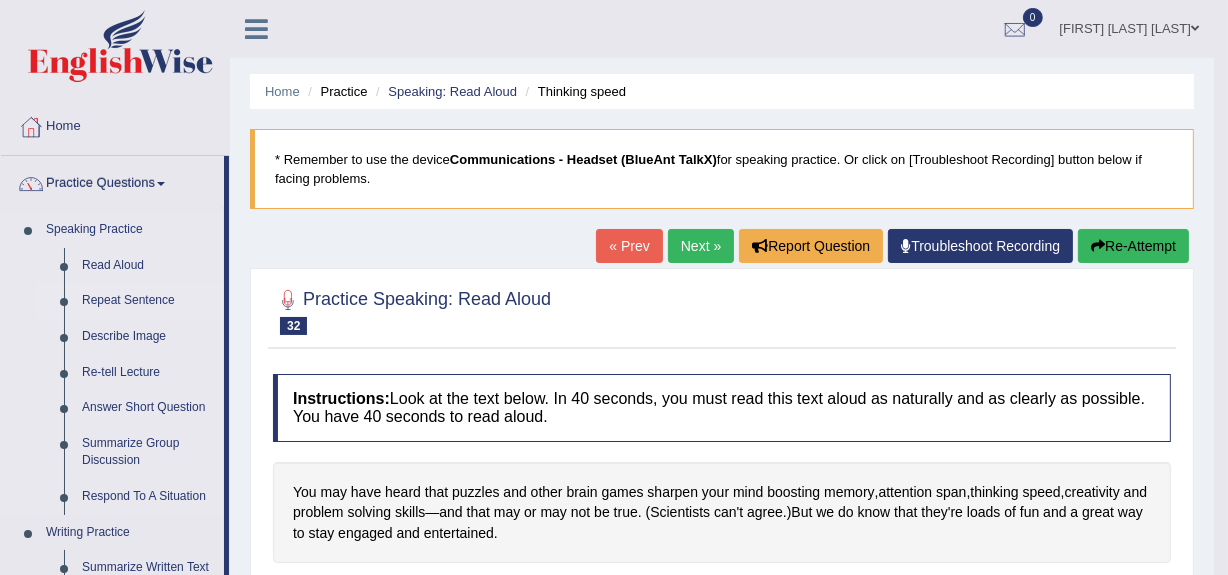 click on "Repeat Sentence" at bounding box center [148, 301] 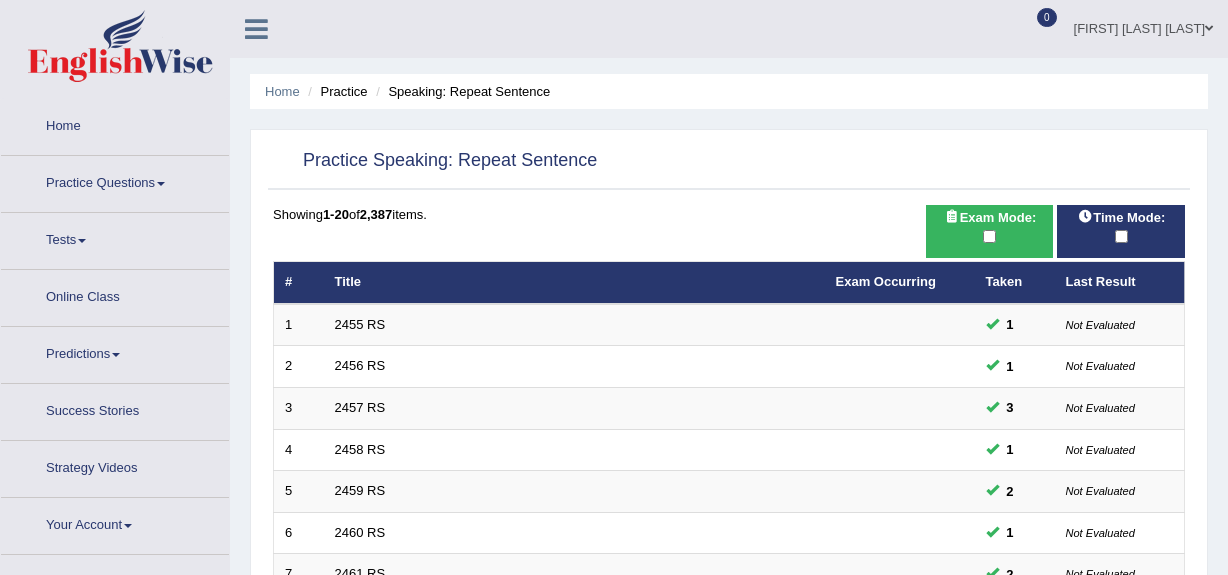 click on "2" at bounding box center (353, 1192) 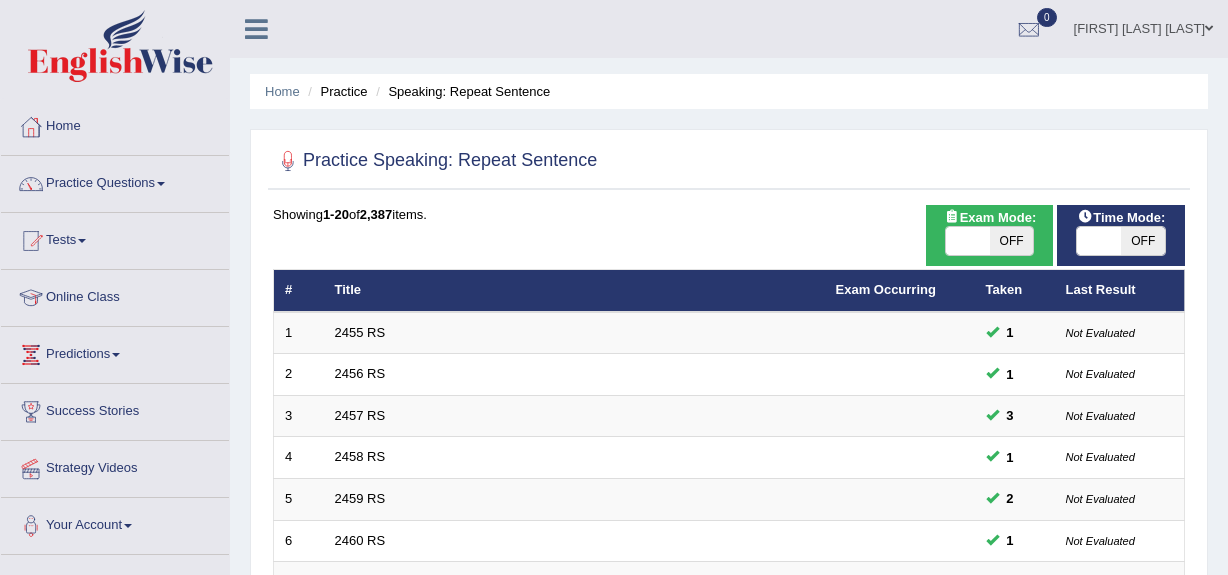 scroll, scrollTop: 746, scrollLeft: 0, axis: vertical 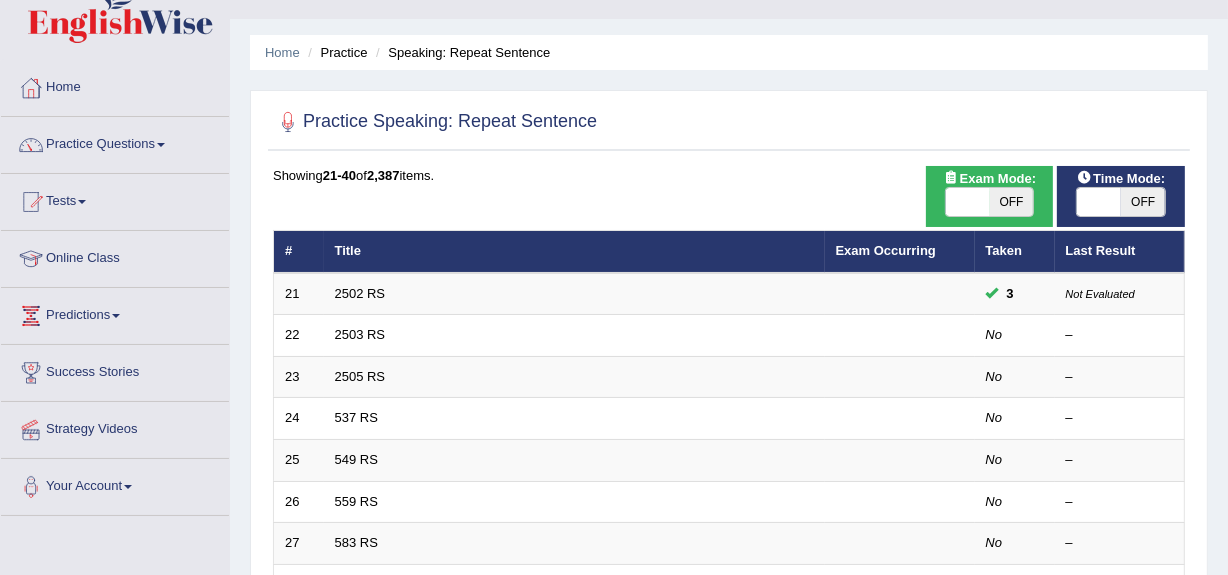 click on "2503 RS" at bounding box center (360, 334) 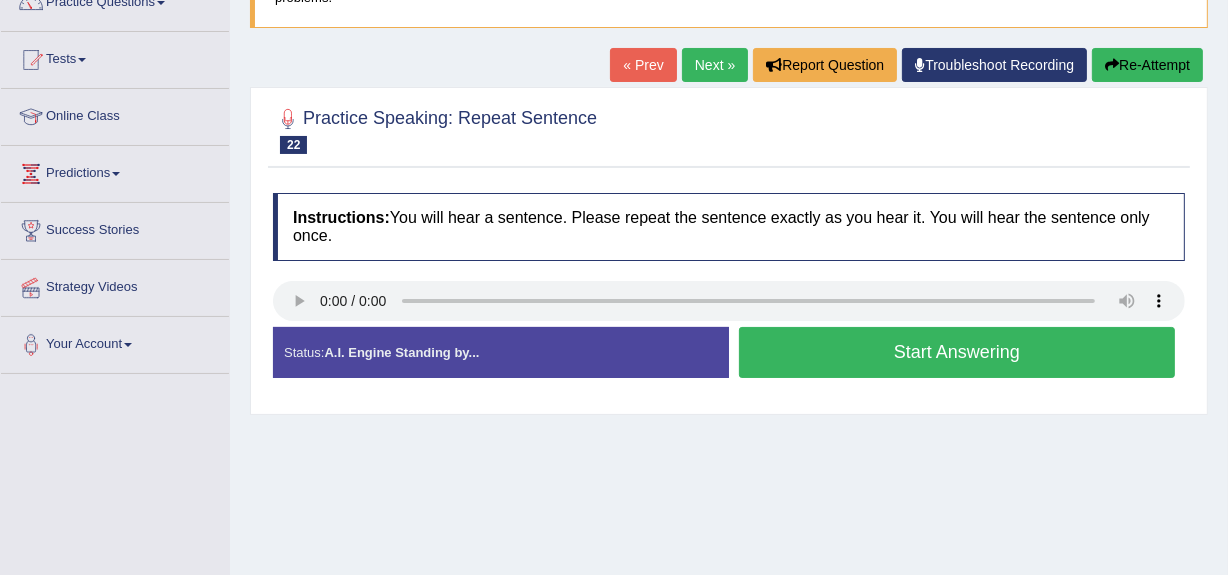 scroll, scrollTop: 181, scrollLeft: 0, axis: vertical 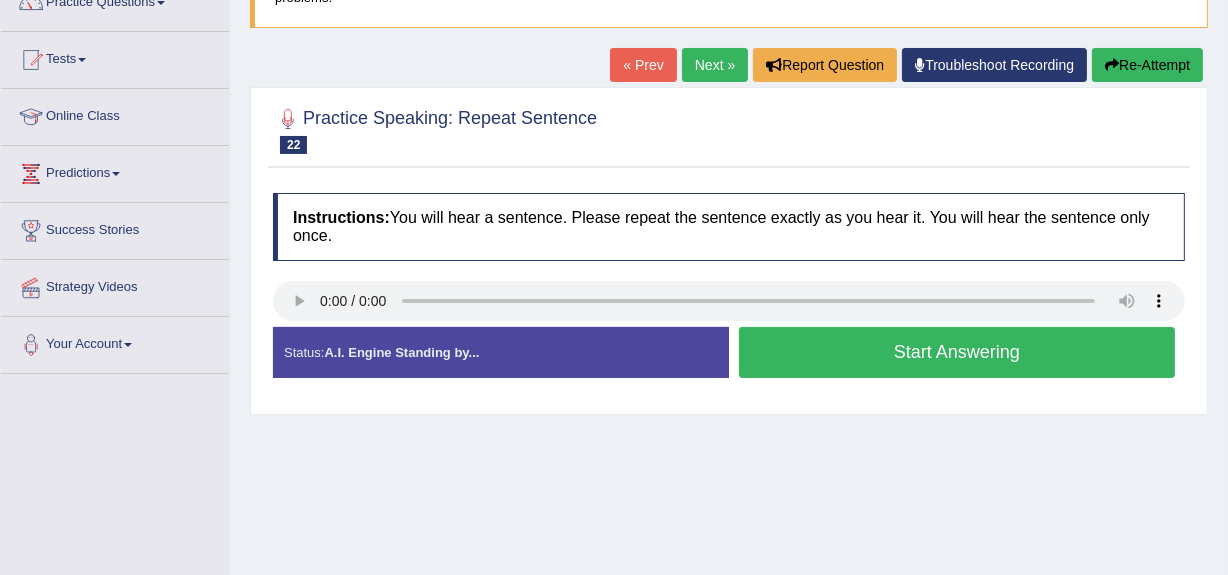 click on "Start Answering" at bounding box center (957, 352) 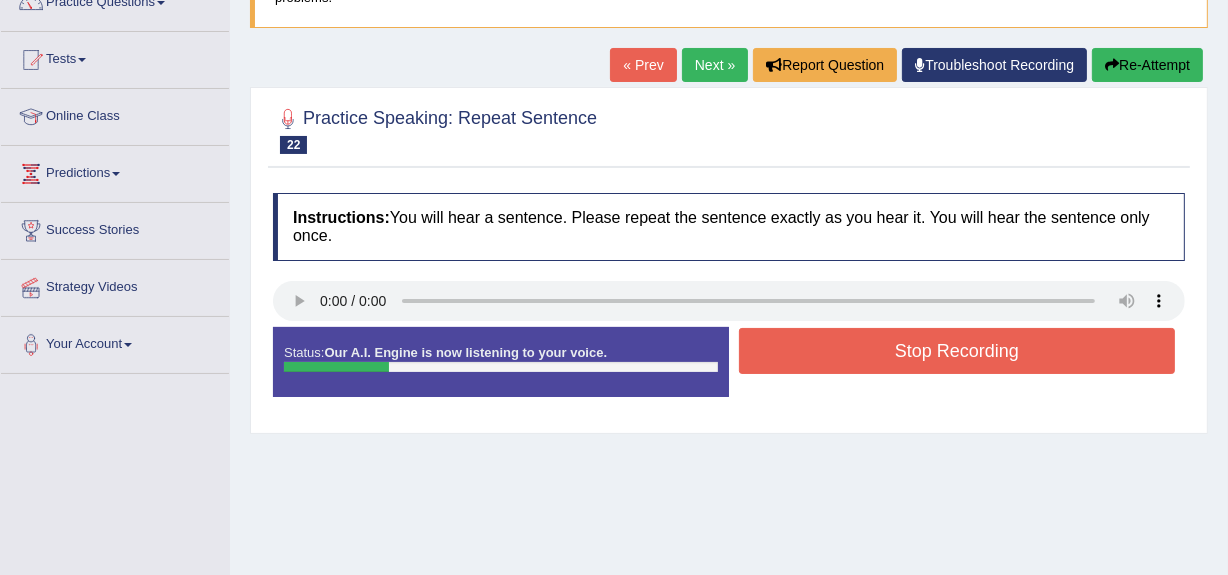 click on "Stop Recording" at bounding box center [957, 351] 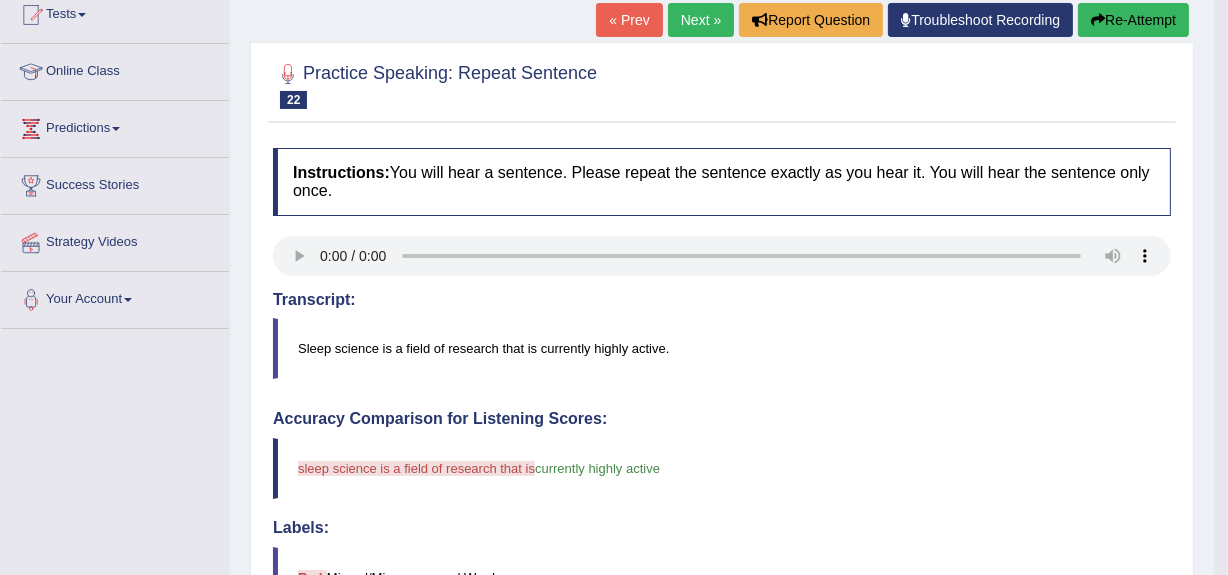 scroll, scrollTop: 230, scrollLeft: 0, axis: vertical 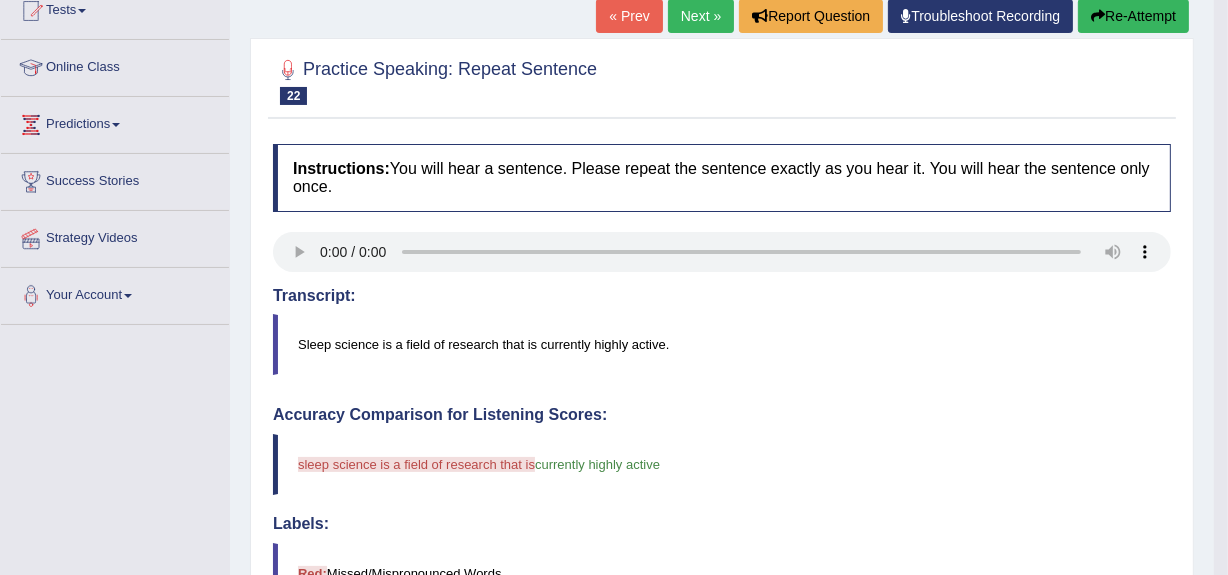 click on "Re-Attempt" at bounding box center [1133, 16] 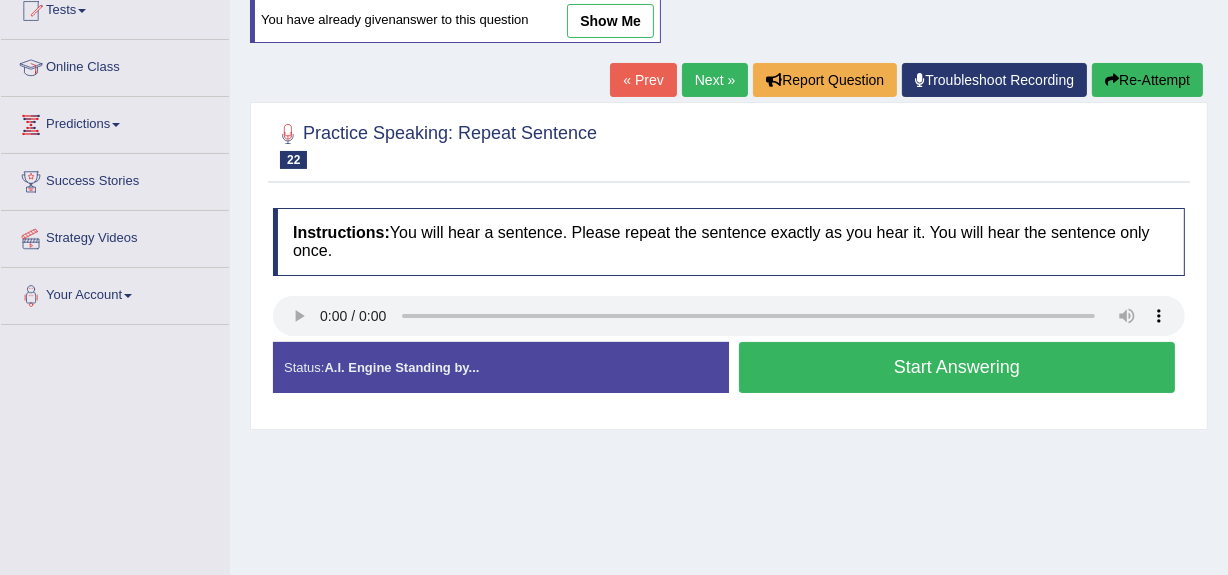 scroll, scrollTop: 230, scrollLeft: 0, axis: vertical 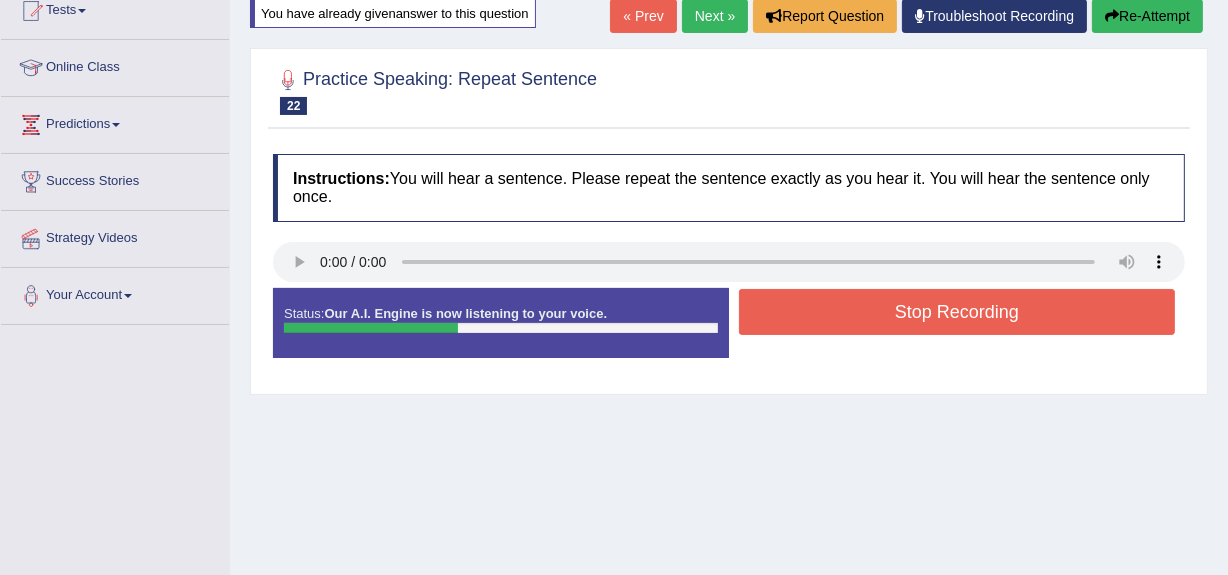 click on "Stop Recording" at bounding box center (957, 312) 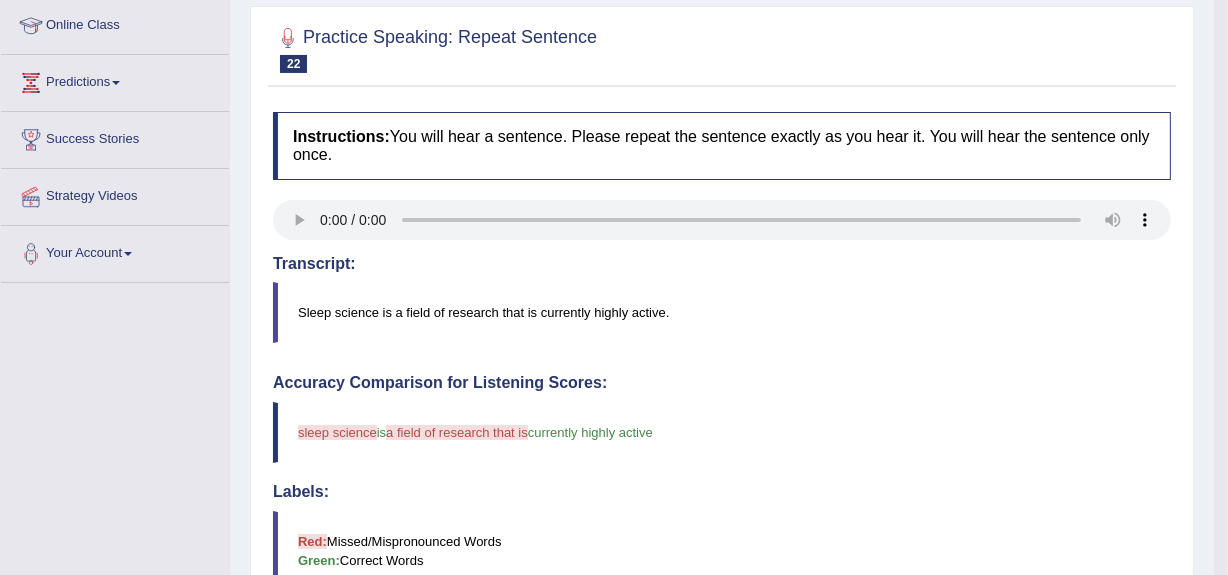 scroll, scrollTop: 0, scrollLeft: 0, axis: both 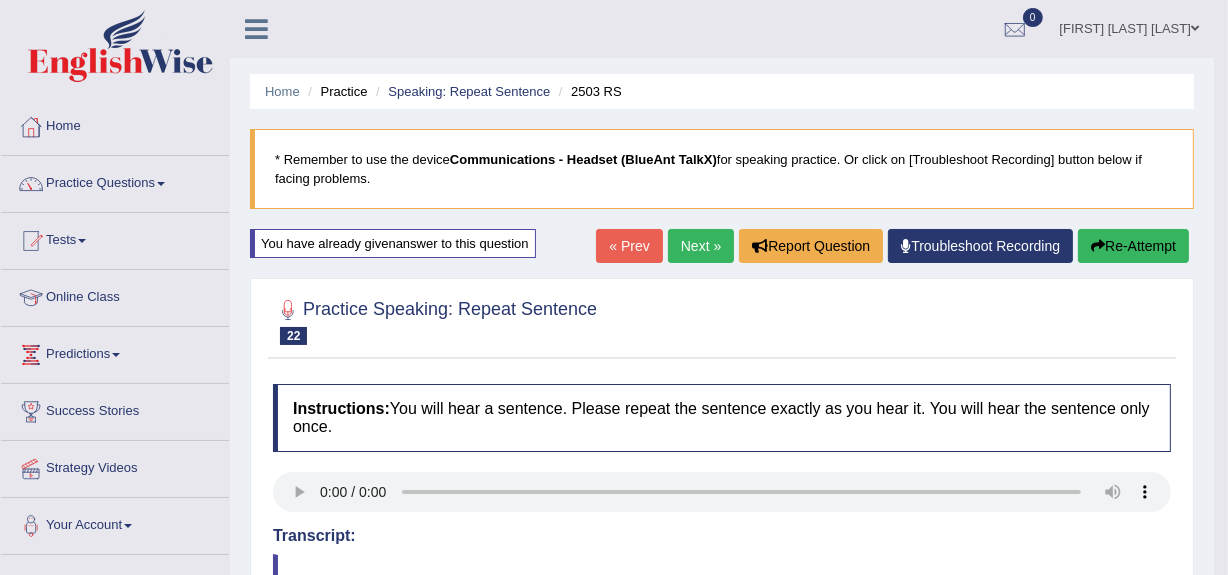click on "Next »" at bounding box center [701, 246] 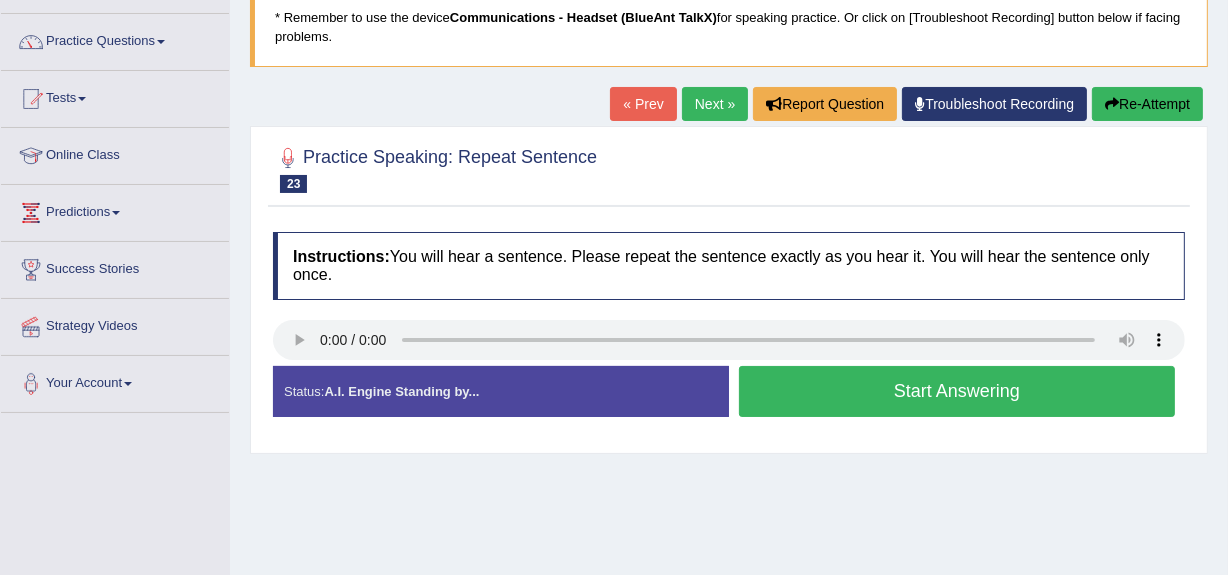 scroll, scrollTop: 142, scrollLeft: 0, axis: vertical 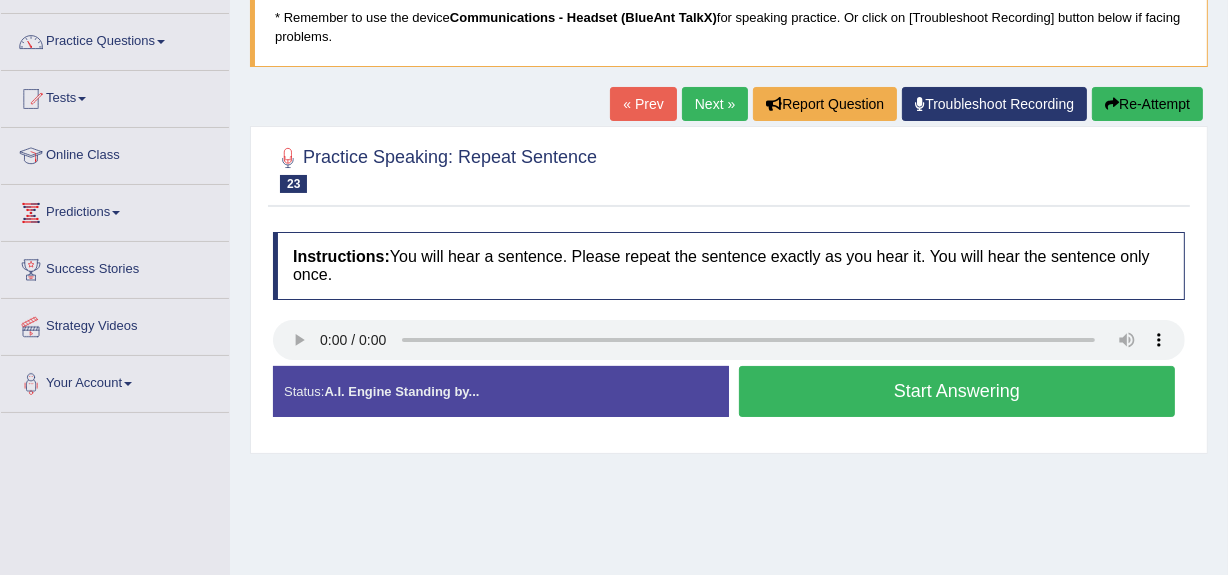click on "Start Answering" at bounding box center [957, 391] 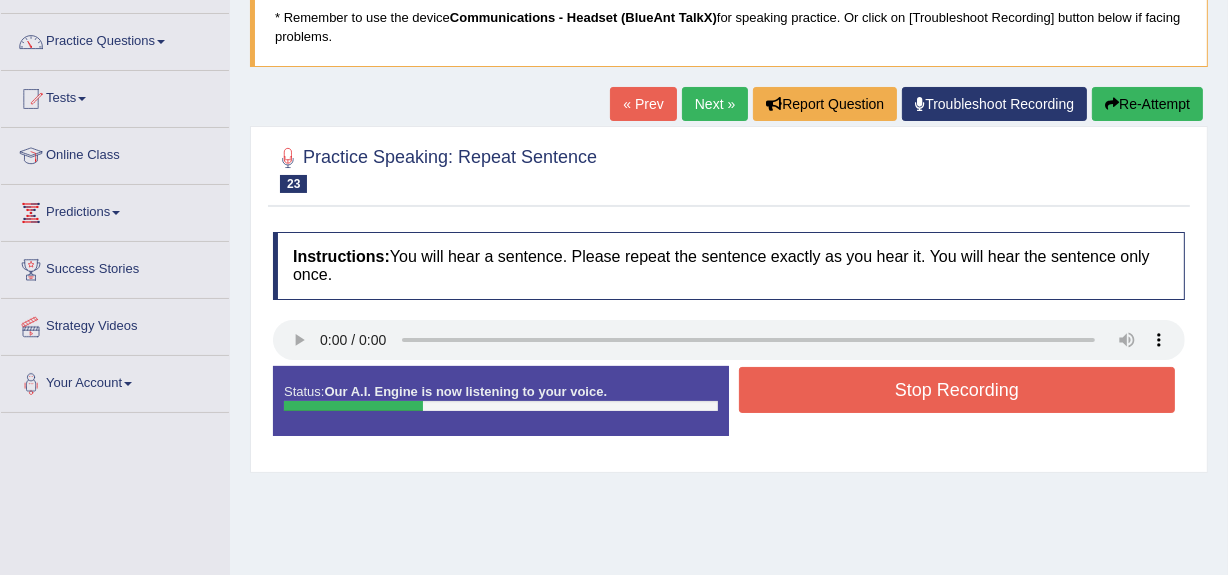 click on "Stop Recording" at bounding box center (957, 390) 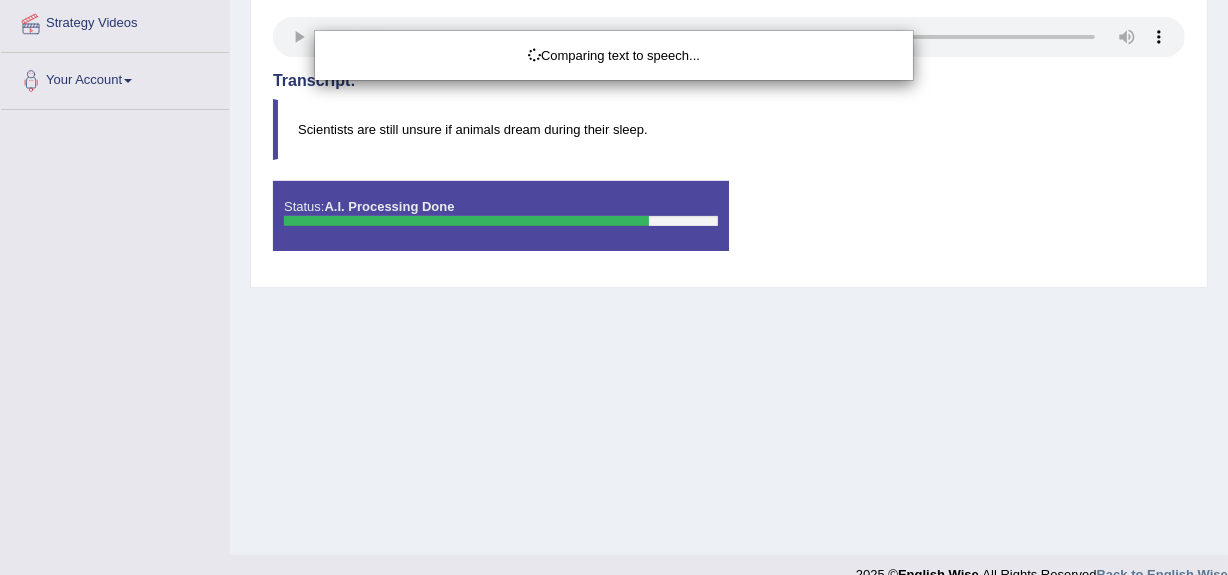 scroll, scrollTop: 446, scrollLeft: 0, axis: vertical 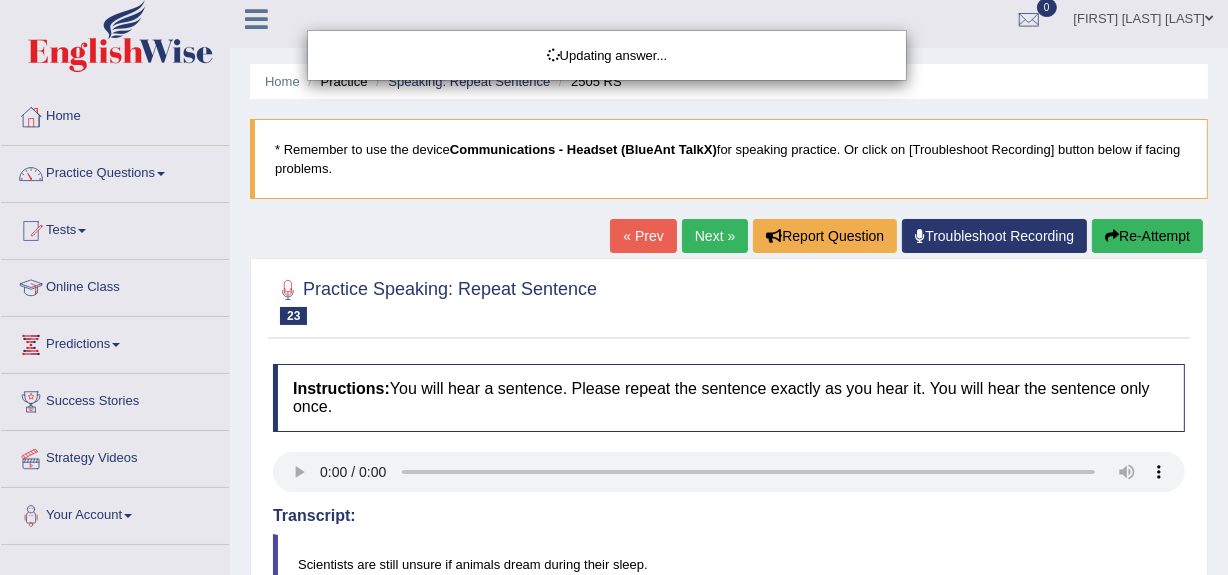 click on "Updating answer..." at bounding box center [614, 287] 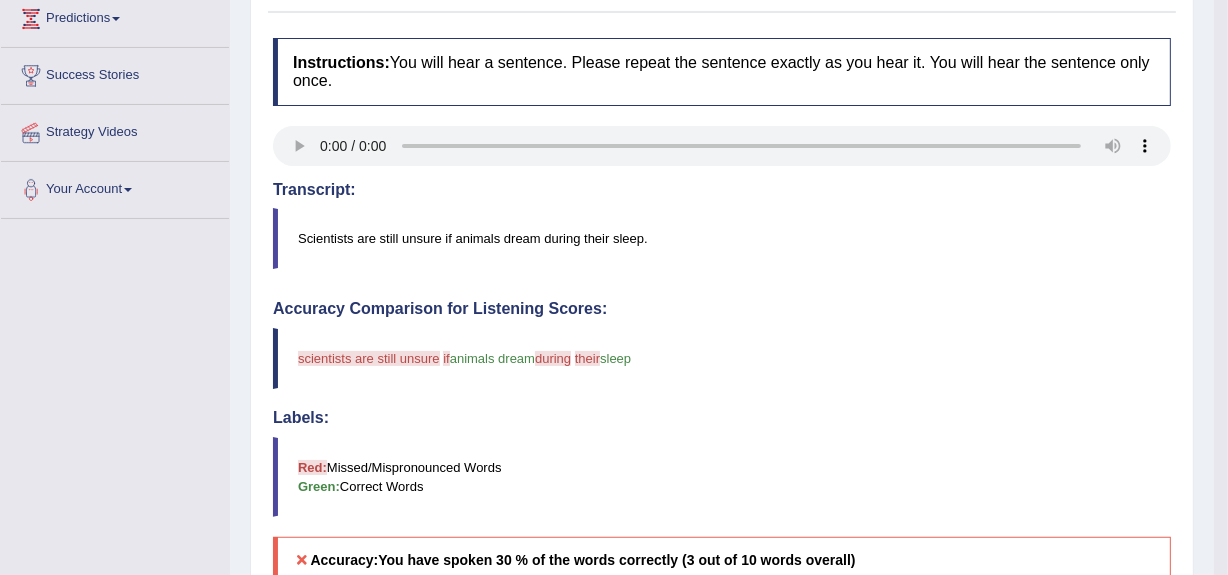 scroll, scrollTop: 0, scrollLeft: 0, axis: both 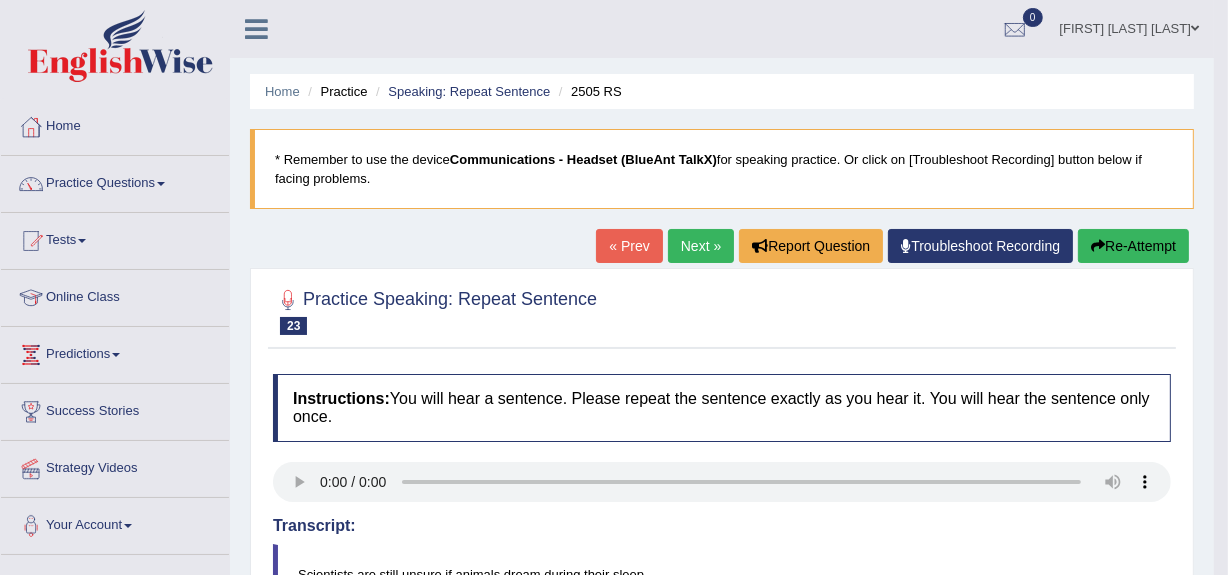 click on "Re-Attempt" at bounding box center (1133, 246) 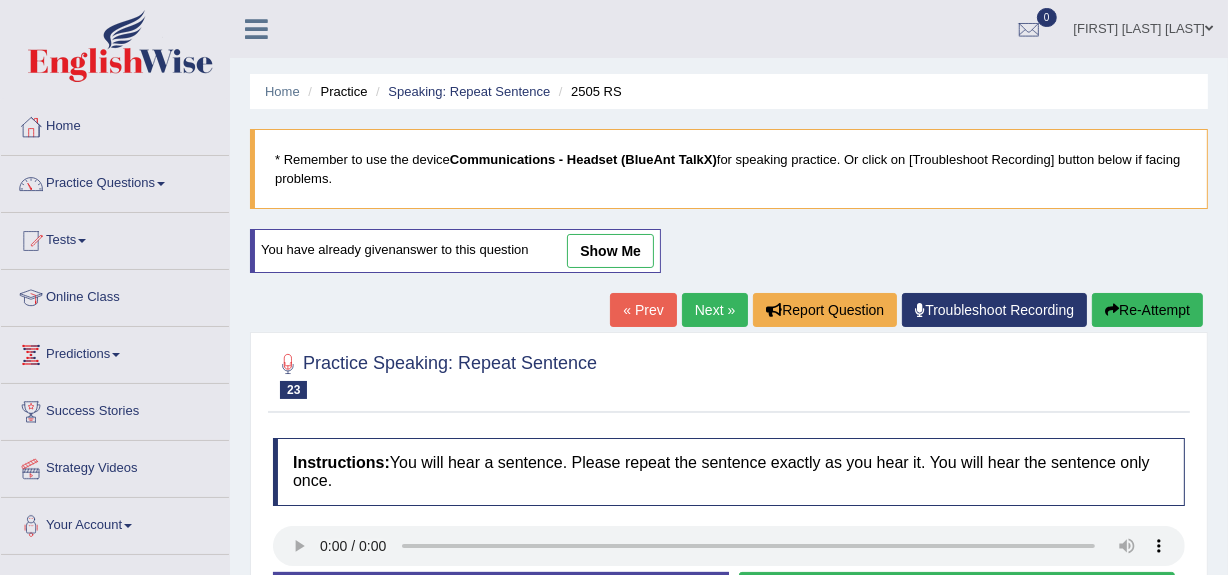 scroll, scrollTop: 313, scrollLeft: 0, axis: vertical 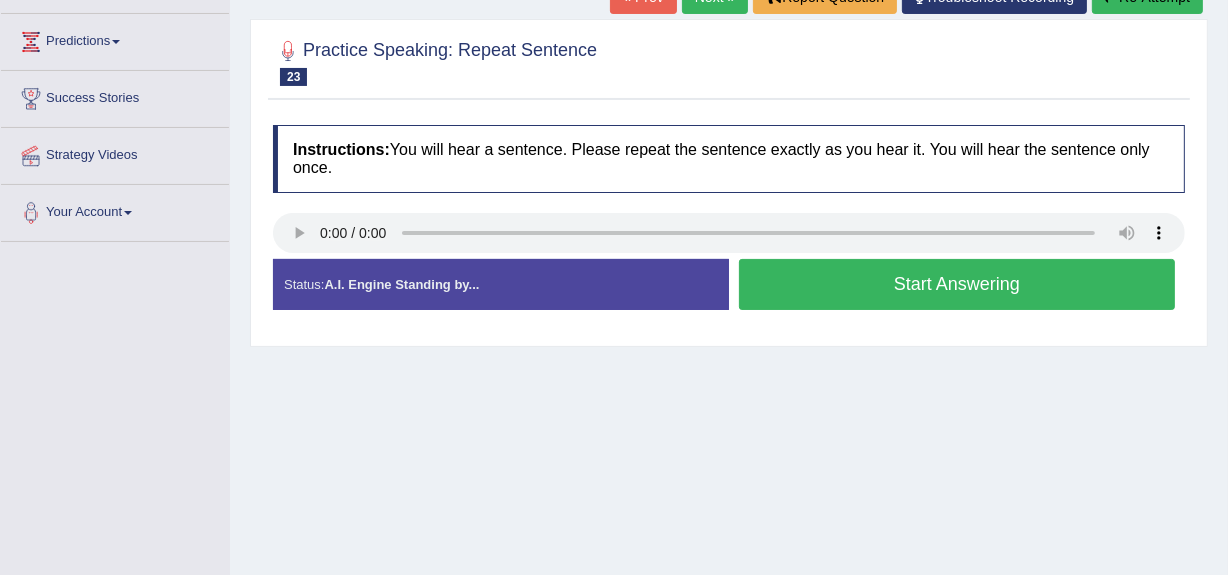click on "Start Answering" at bounding box center [957, 284] 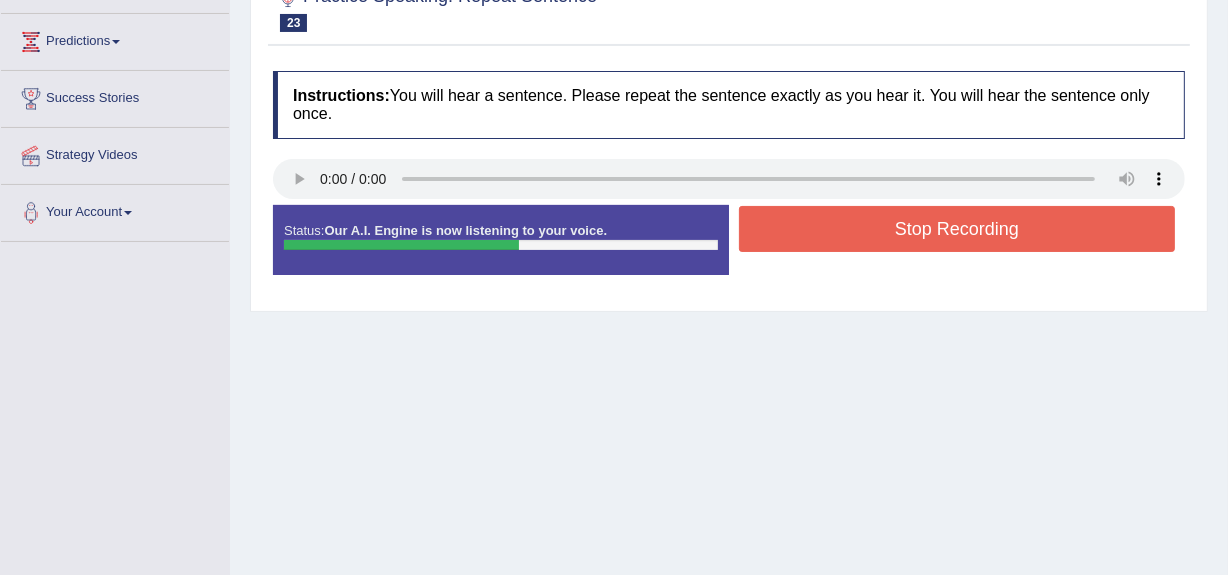 click on "Stop Recording" at bounding box center [957, 229] 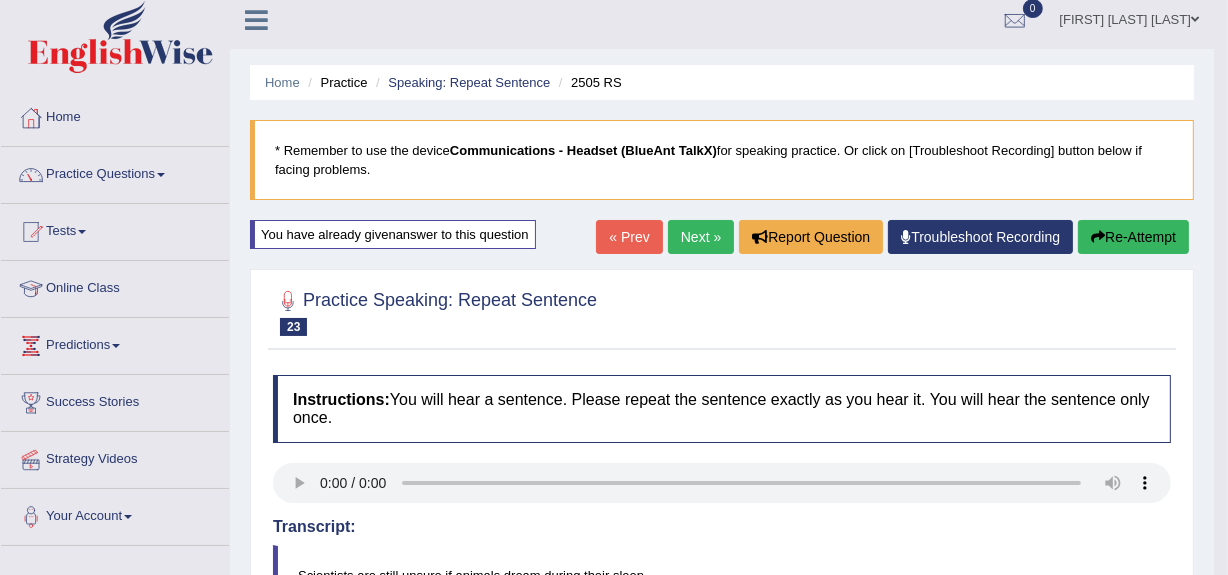 scroll, scrollTop: 0, scrollLeft: 0, axis: both 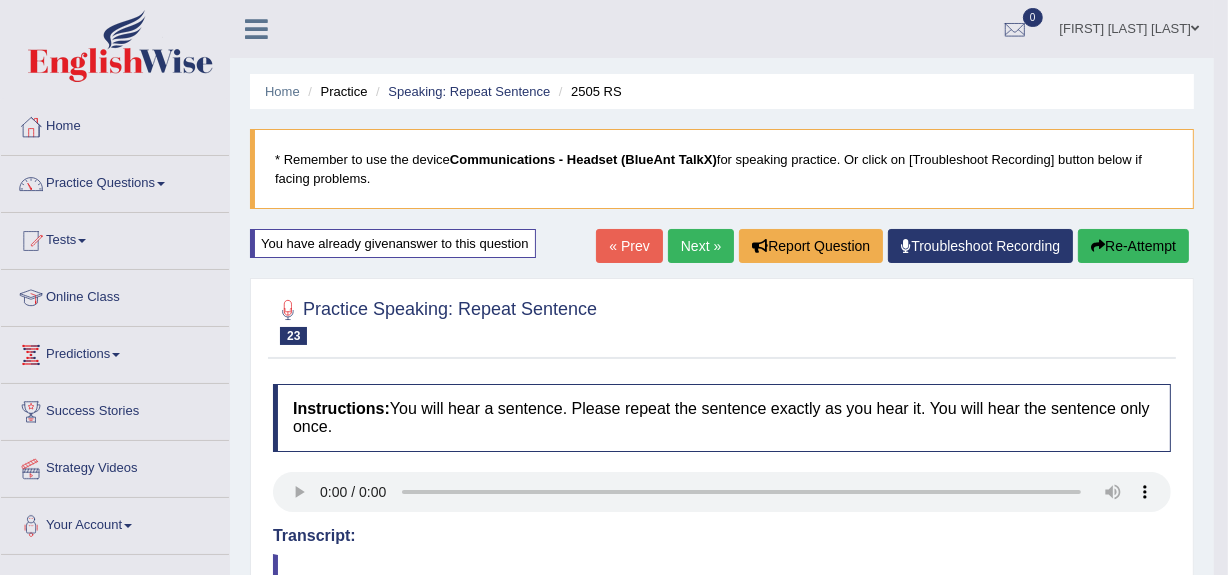 click on "Next »" at bounding box center [701, 246] 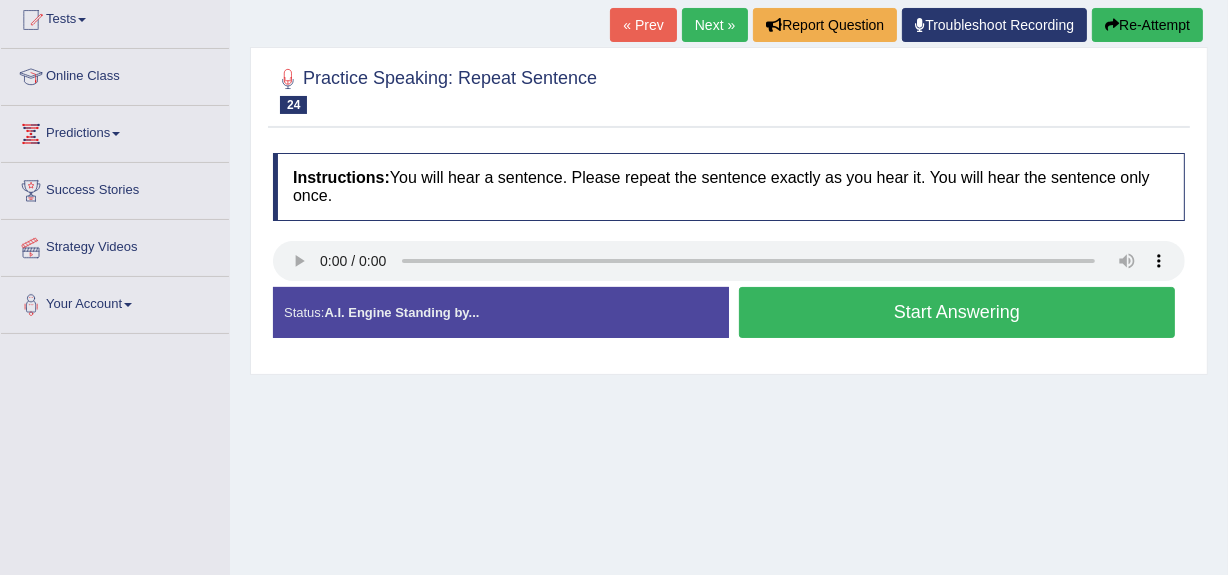 scroll, scrollTop: 221, scrollLeft: 0, axis: vertical 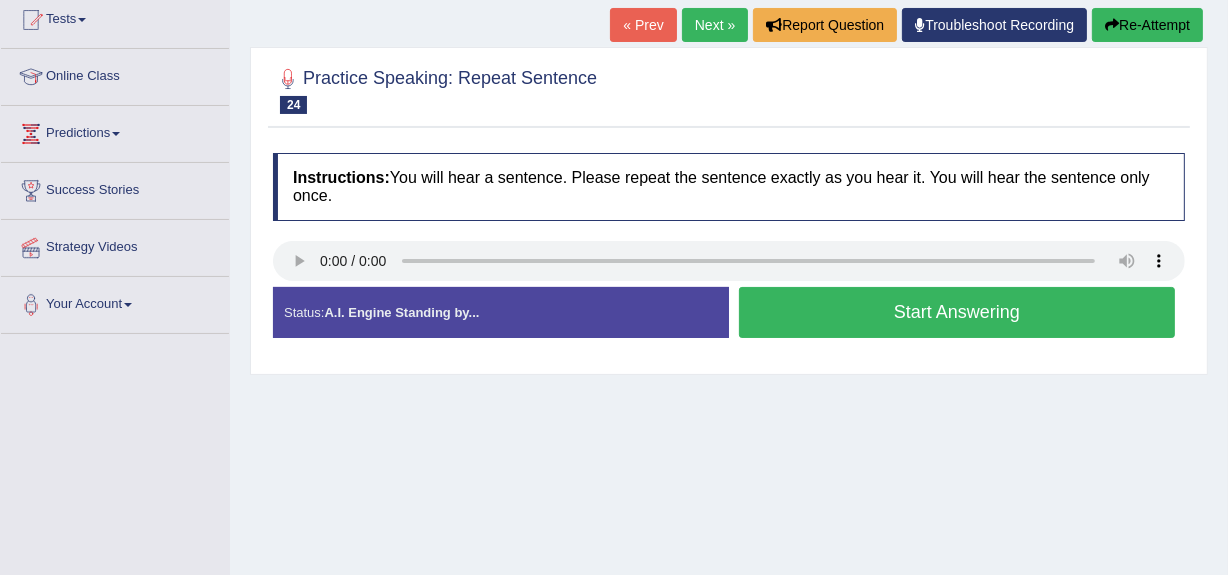 click on "Start Answering" at bounding box center [957, 312] 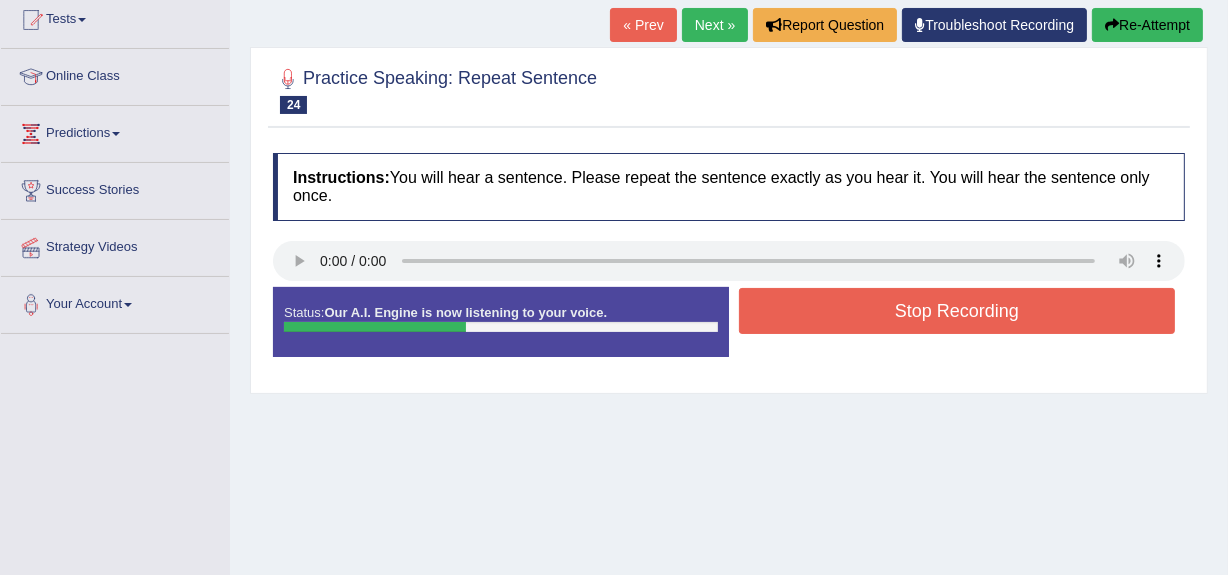 click on "Stop Recording" at bounding box center (957, 311) 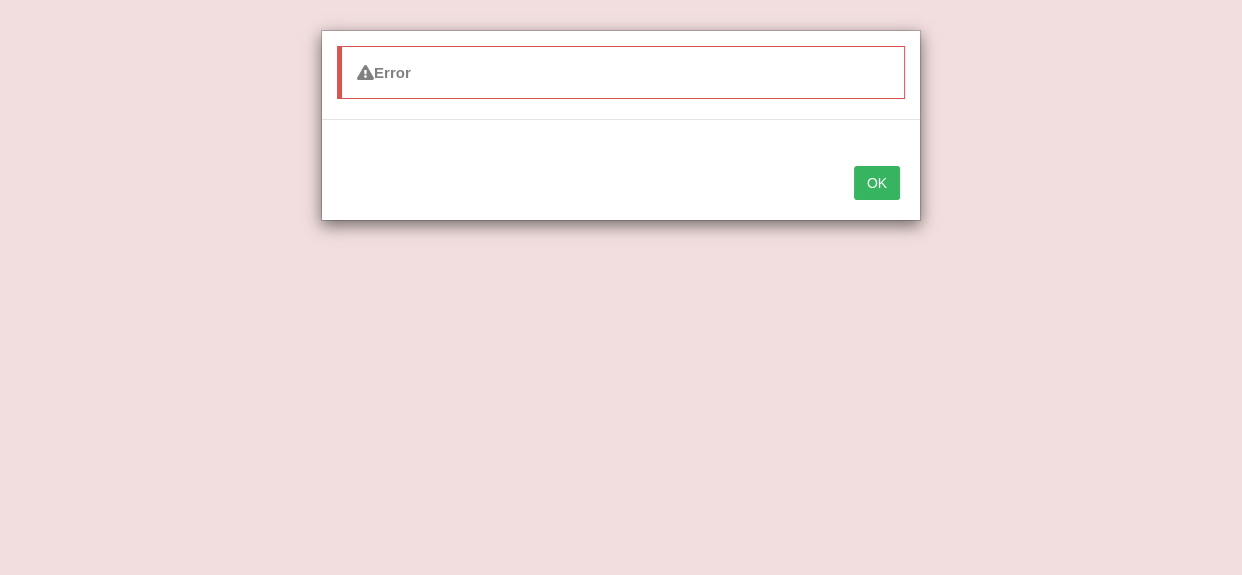 click on "OK" at bounding box center (877, 183) 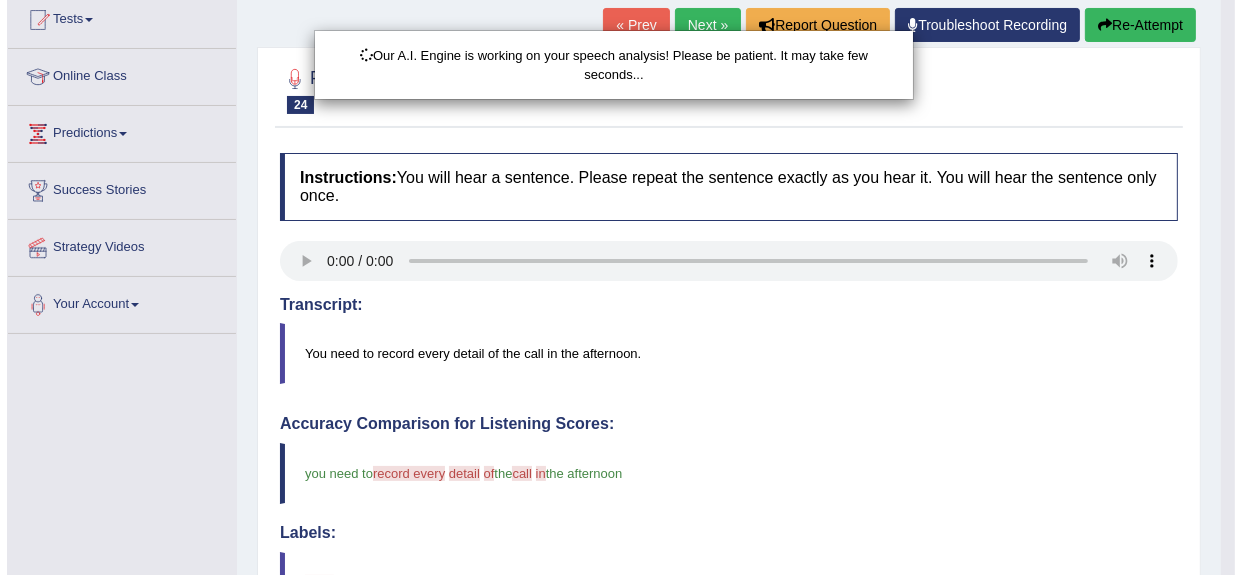 scroll, scrollTop: 536, scrollLeft: 0, axis: vertical 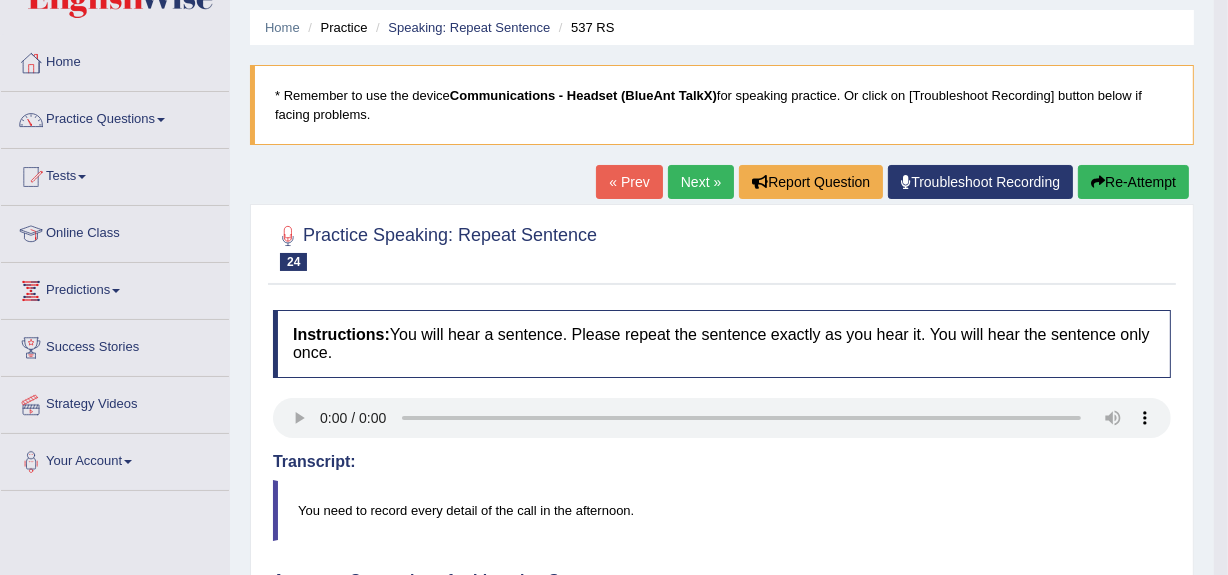 click on "Re-Attempt" at bounding box center [1133, 182] 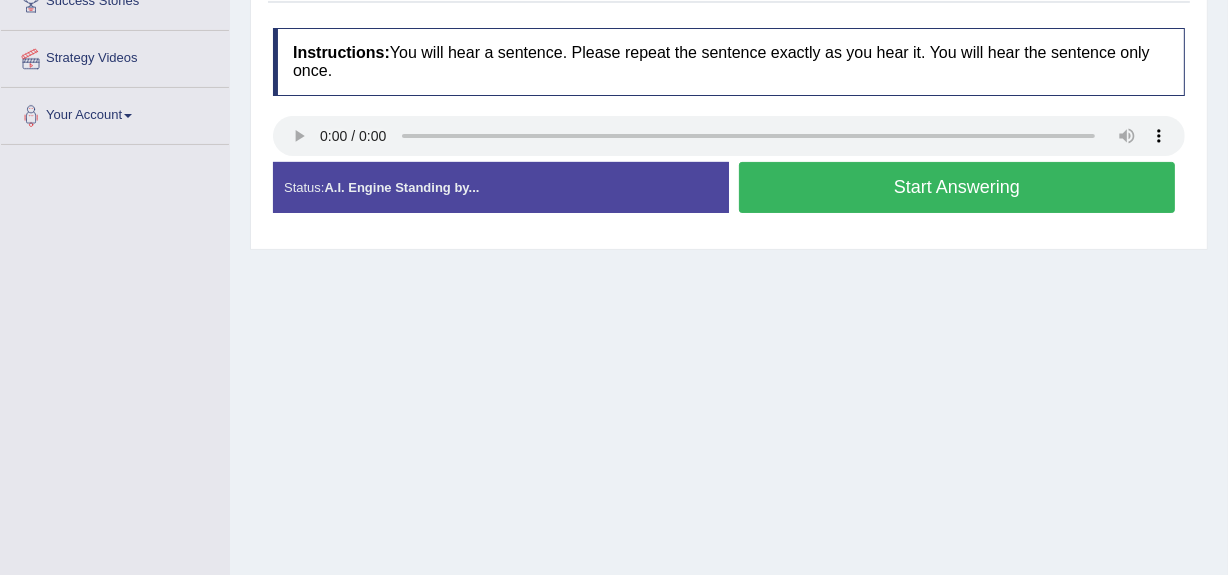 scroll, scrollTop: 410, scrollLeft: 0, axis: vertical 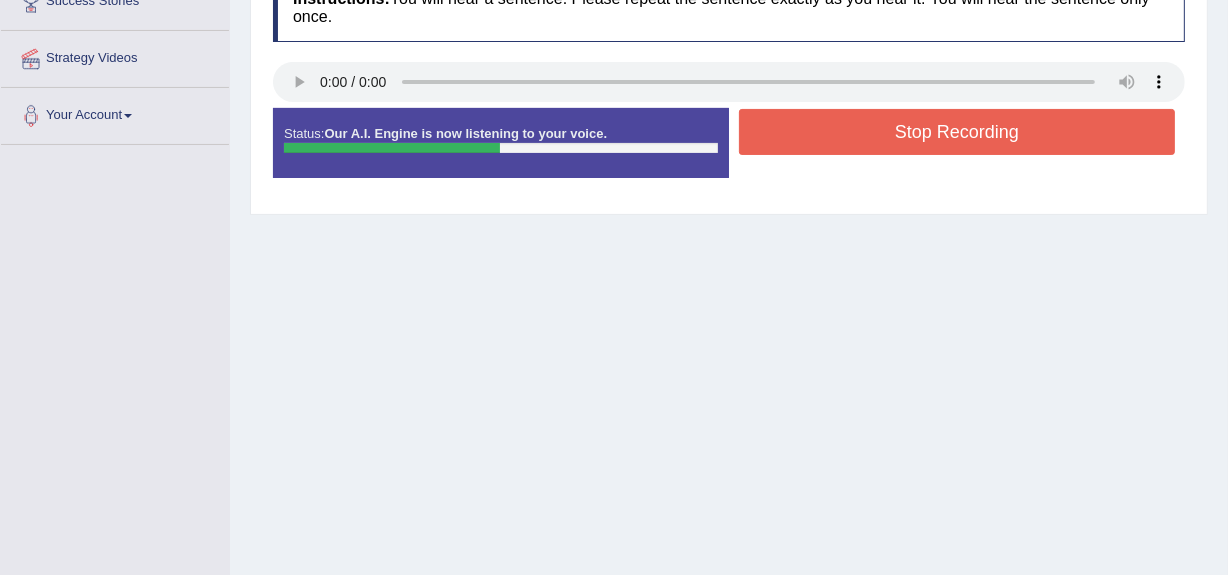 click on "Stop Recording" at bounding box center [957, 132] 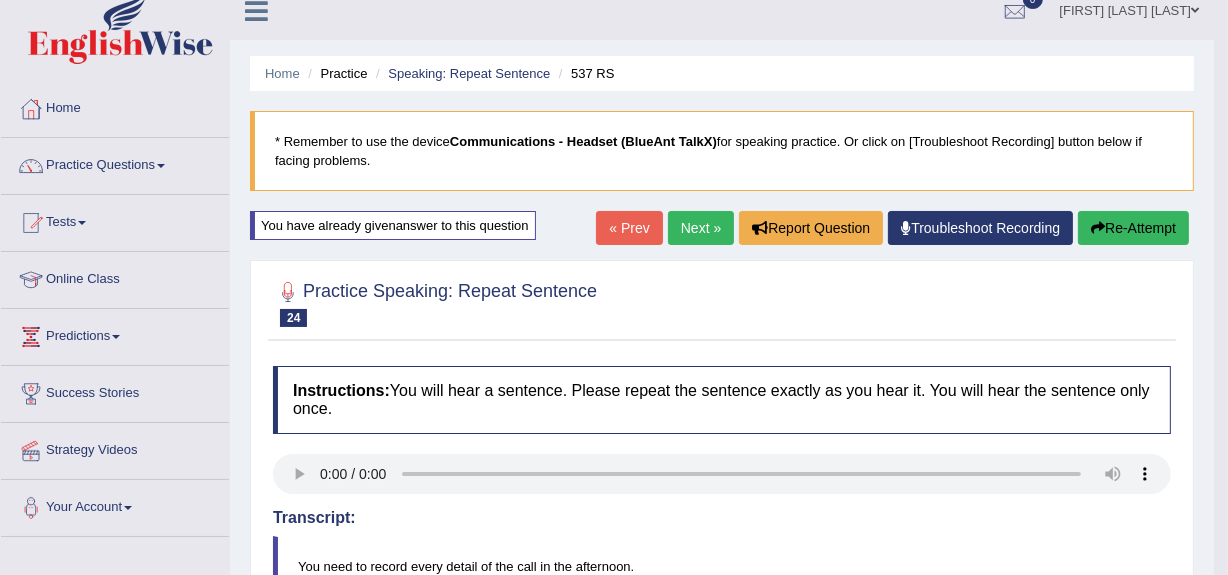 scroll, scrollTop: 0, scrollLeft: 0, axis: both 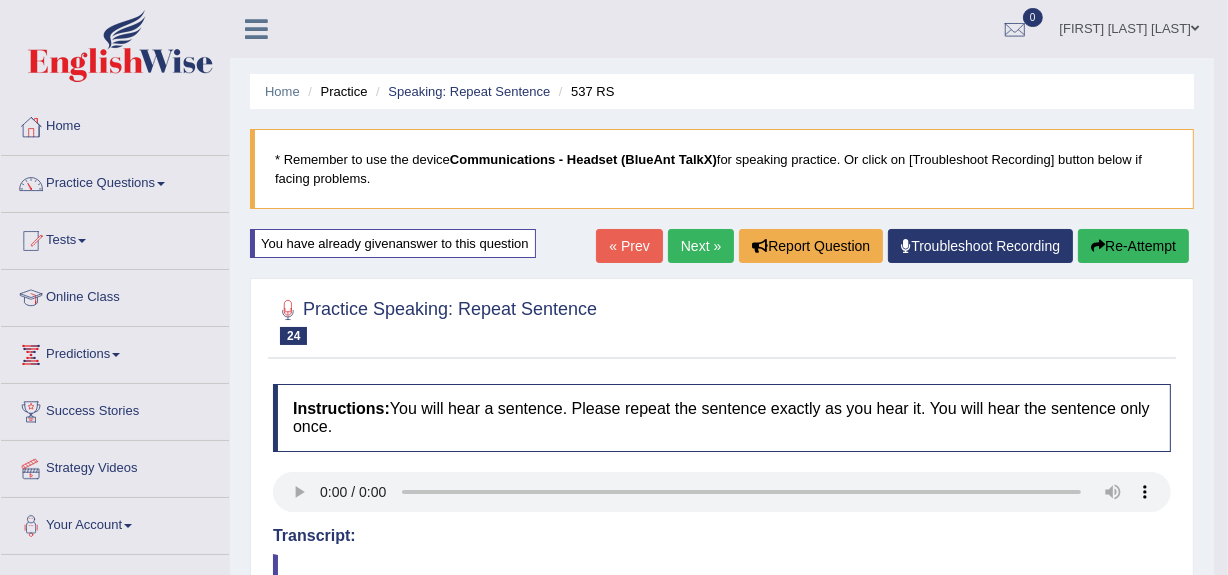 click on "Next »" at bounding box center [701, 246] 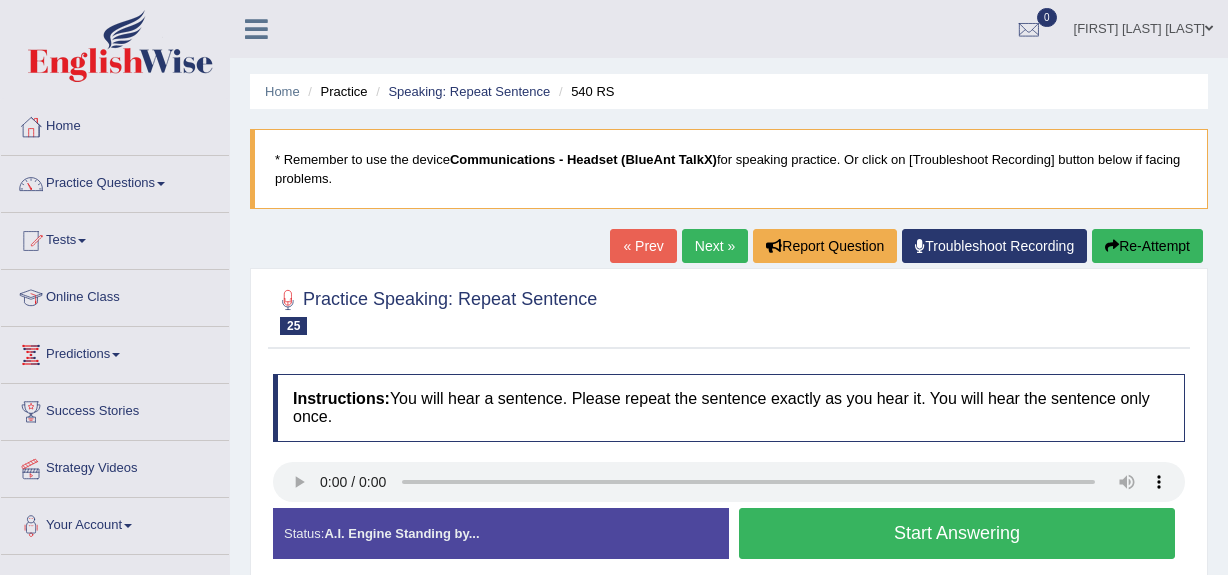 scroll, scrollTop: 297, scrollLeft: 0, axis: vertical 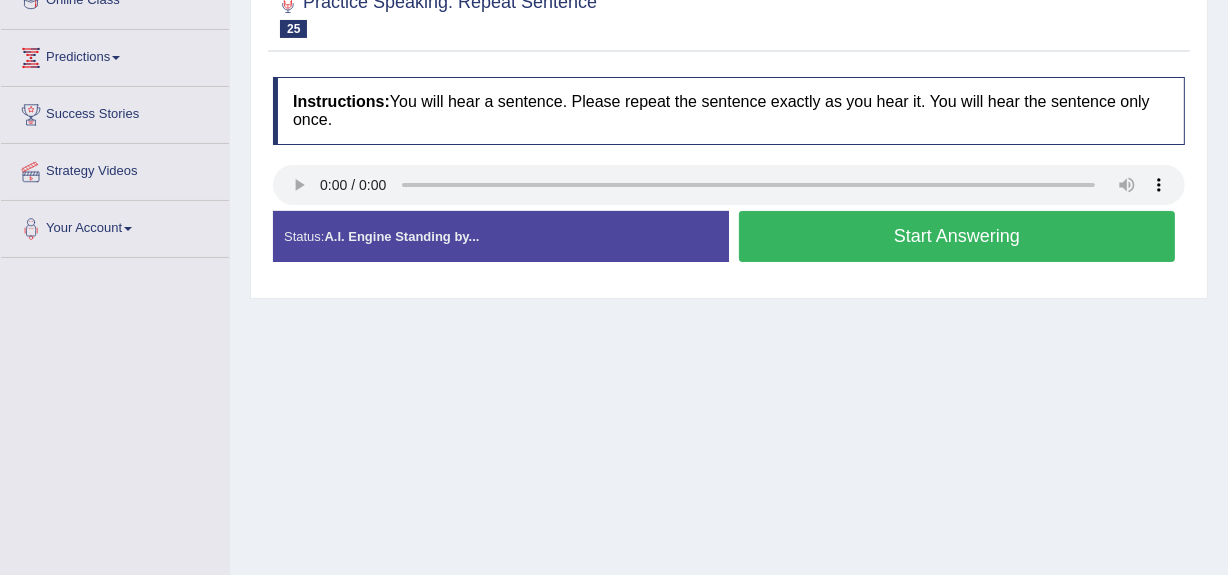 click on "Start Answering" at bounding box center (957, 236) 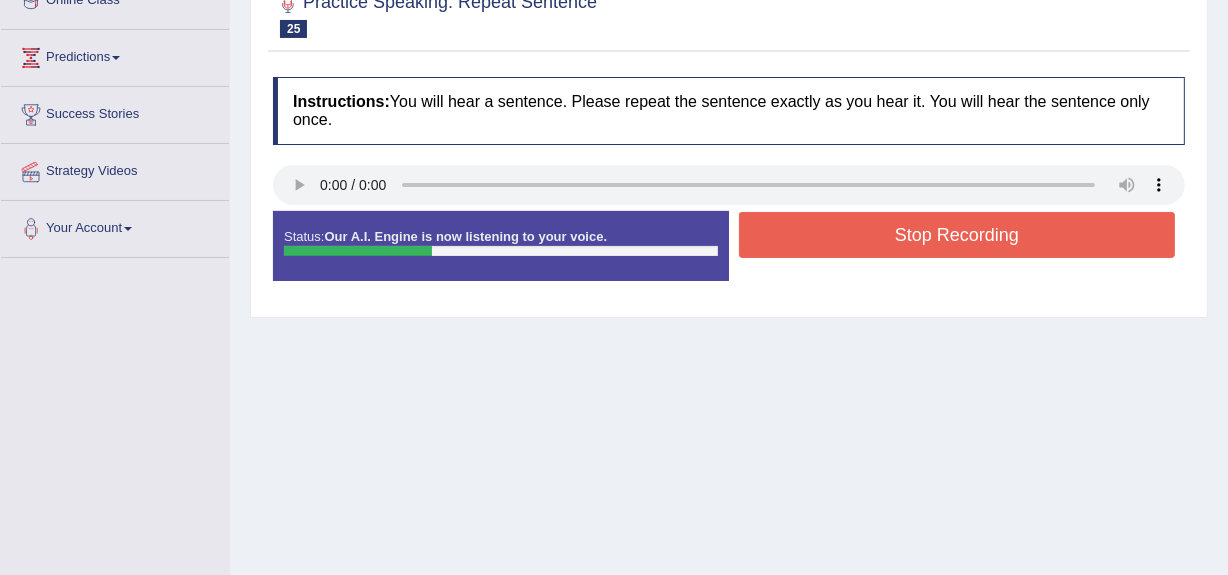 click on "Stop Recording" at bounding box center [957, 235] 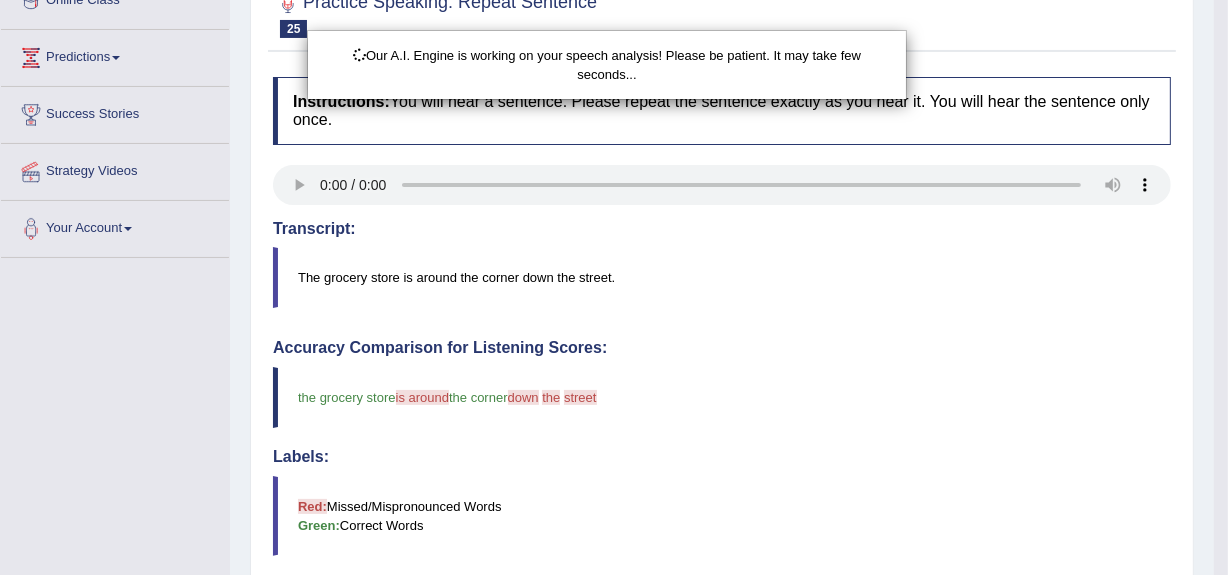 scroll, scrollTop: 536, scrollLeft: 0, axis: vertical 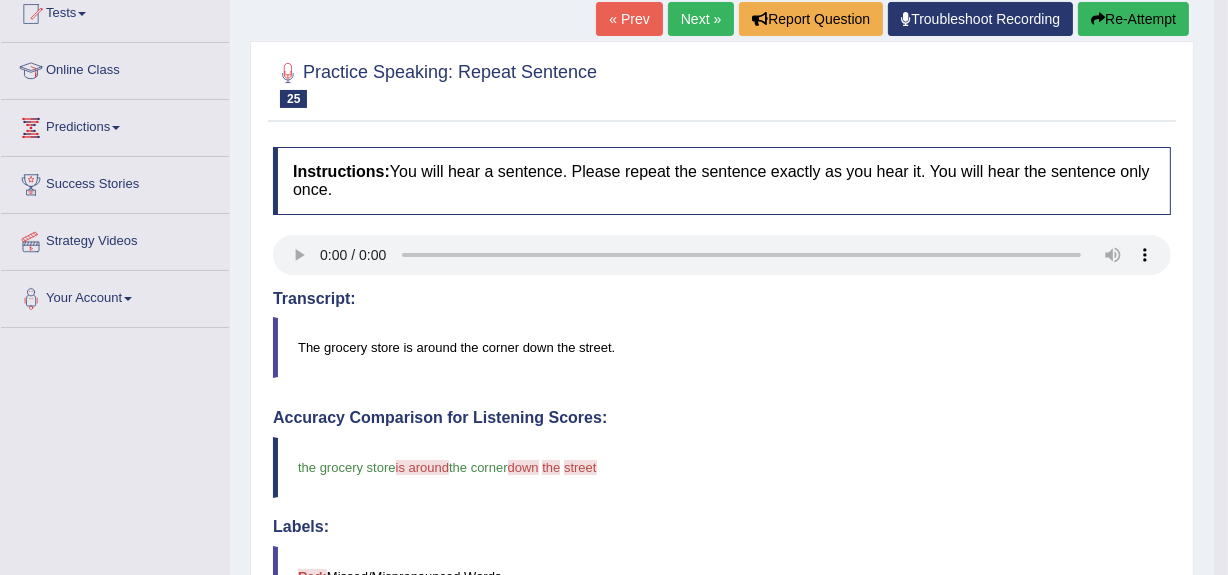 click on "Next »" at bounding box center (701, 19) 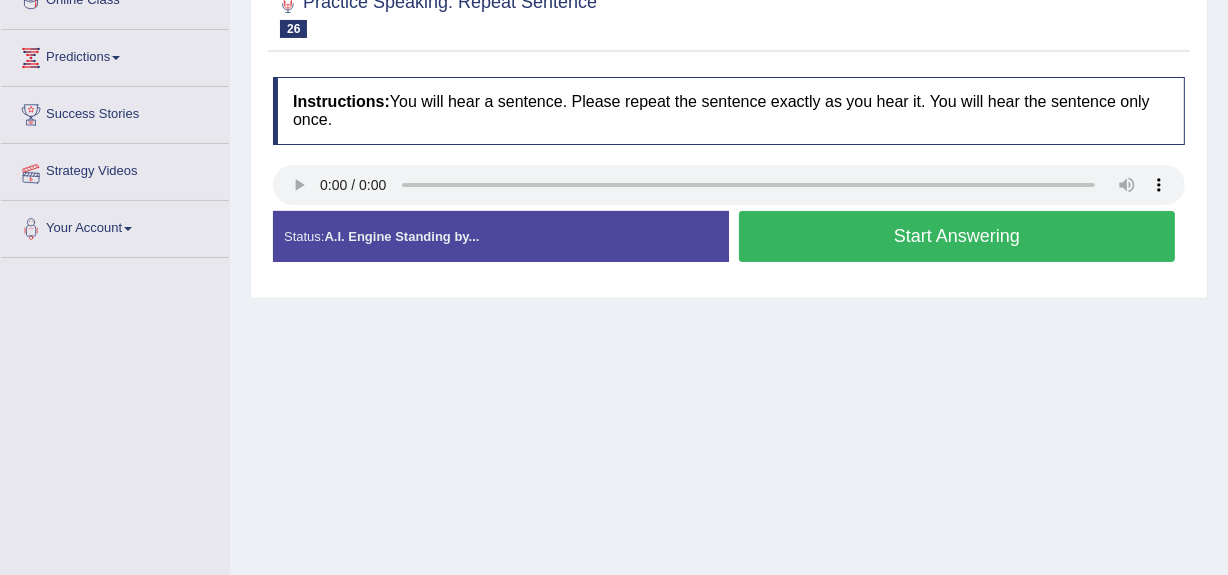scroll, scrollTop: 297, scrollLeft: 0, axis: vertical 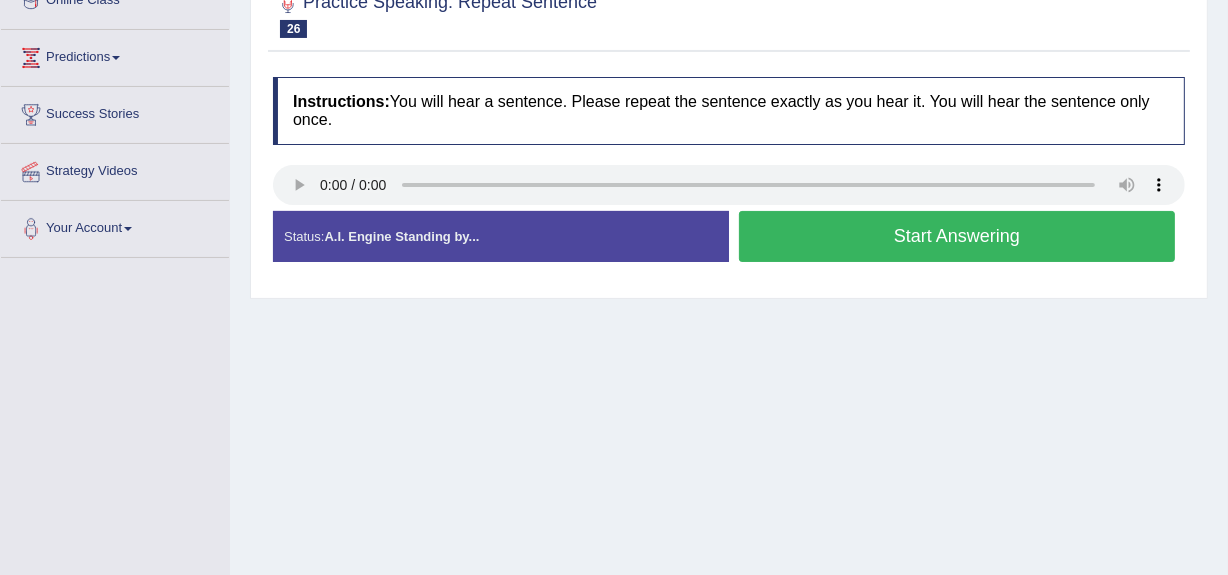 click on "Start Answering" at bounding box center (957, 236) 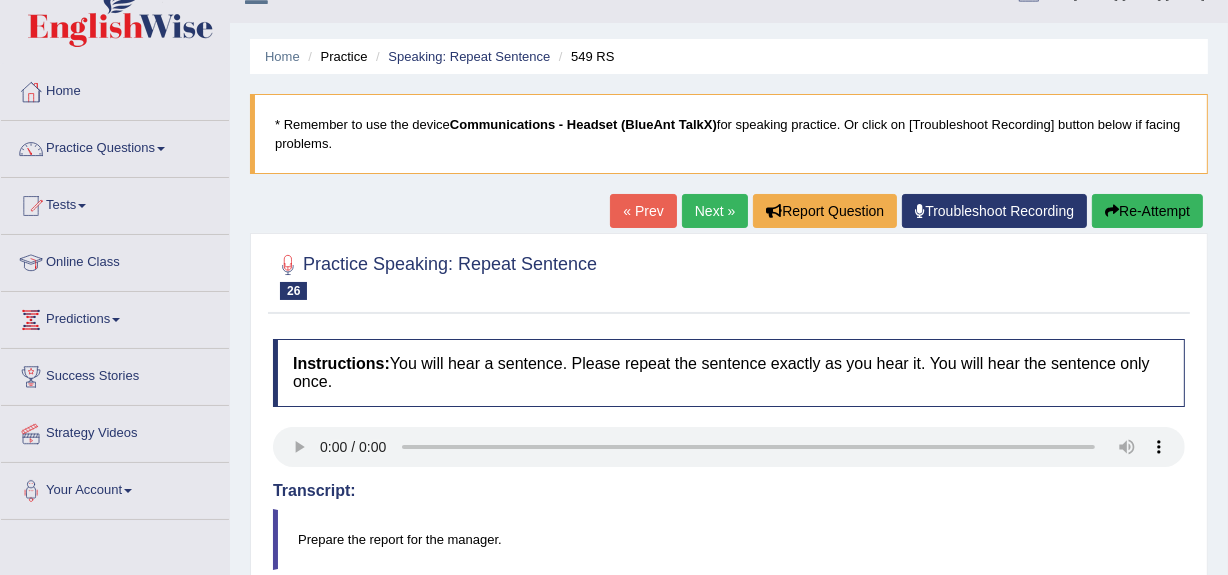 scroll, scrollTop: 0, scrollLeft: 0, axis: both 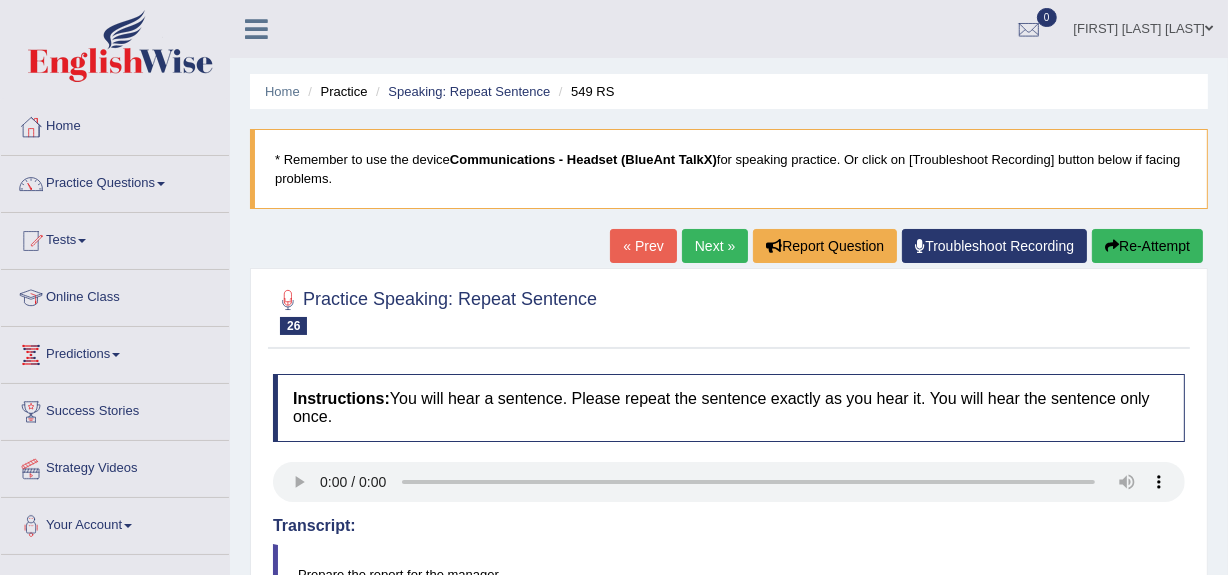 click on "Re-Attempt" at bounding box center (1147, 246) 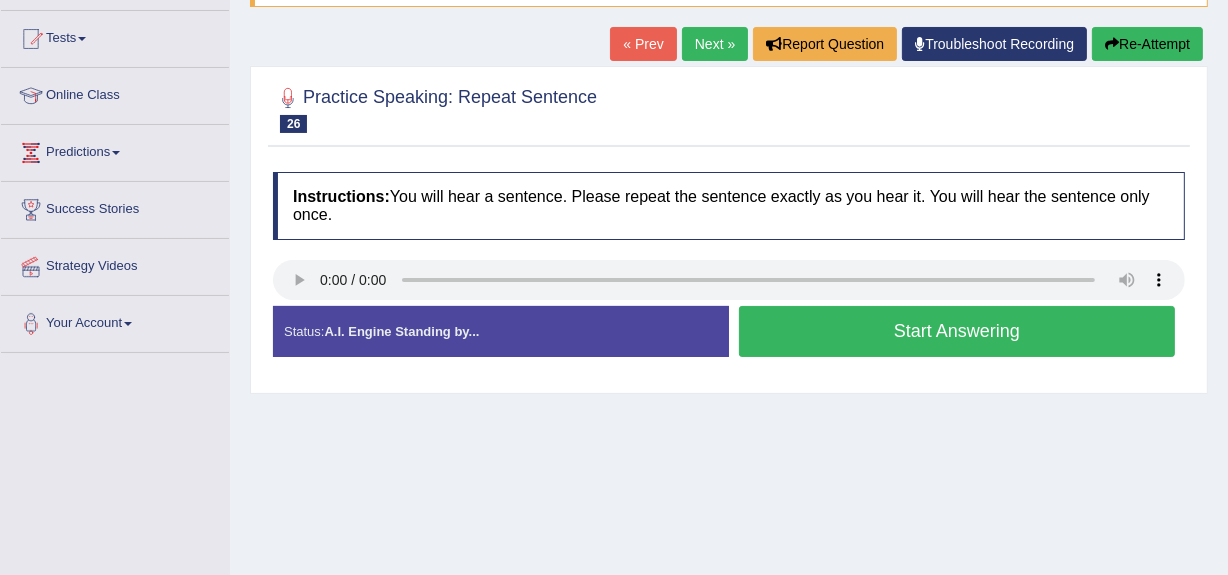 scroll, scrollTop: 244, scrollLeft: 0, axis: vertical 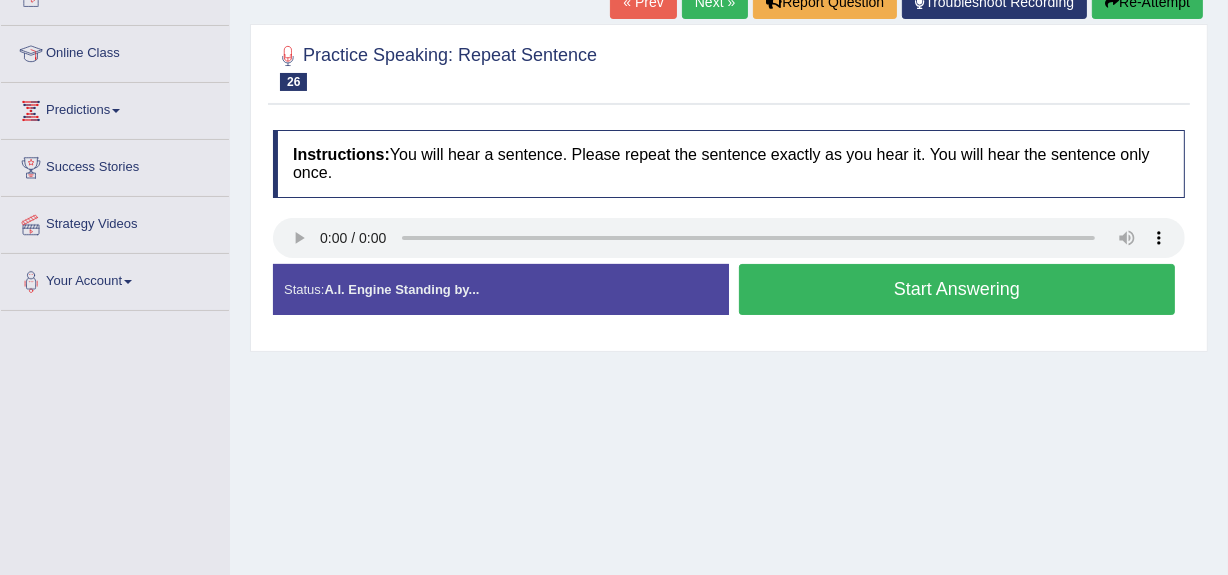 click on "Start Answering" at bounding box center (957, 289) 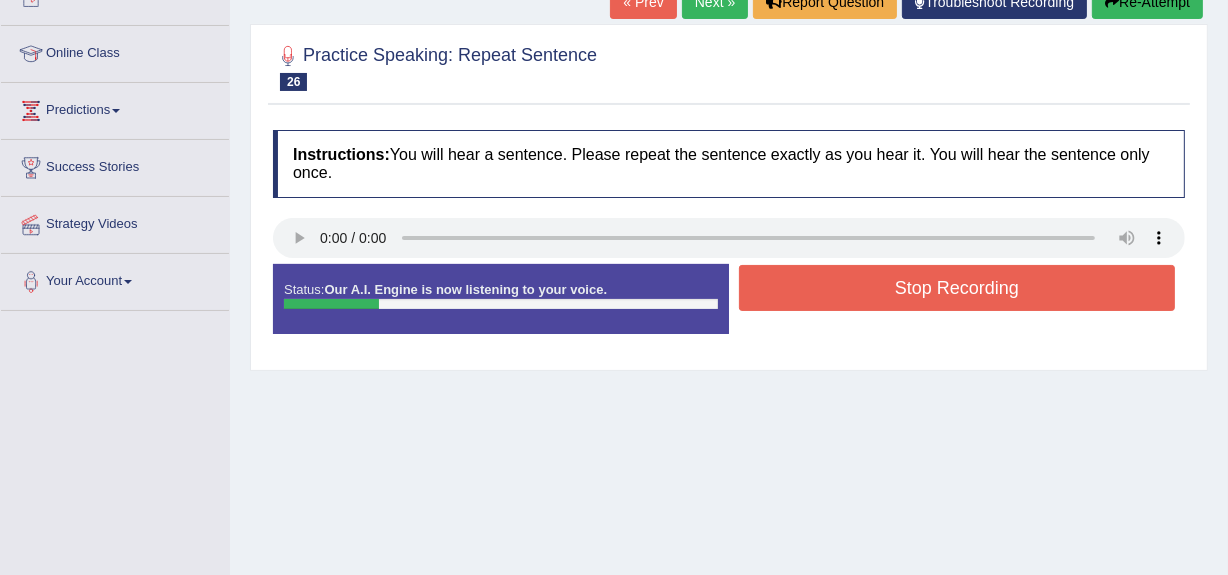 click on "Stop Recording" at bounding box center (957, 288) 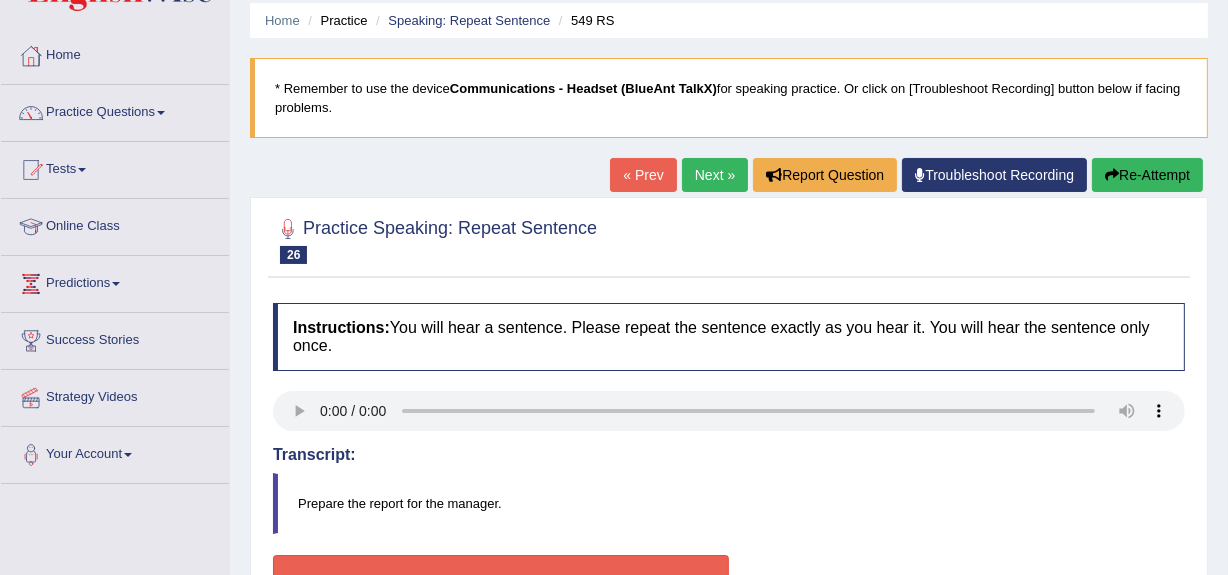 scroll, scrollTop: 0, scrollLeft: 0, axis: both 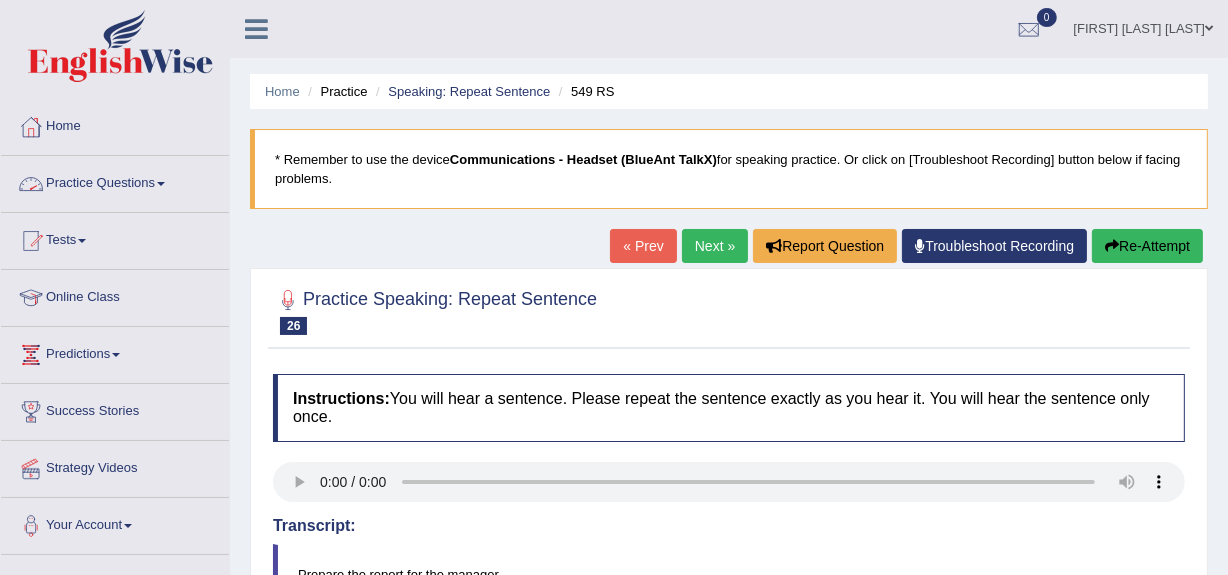 click on "Practice Questions" at bounding box center (115, 181) 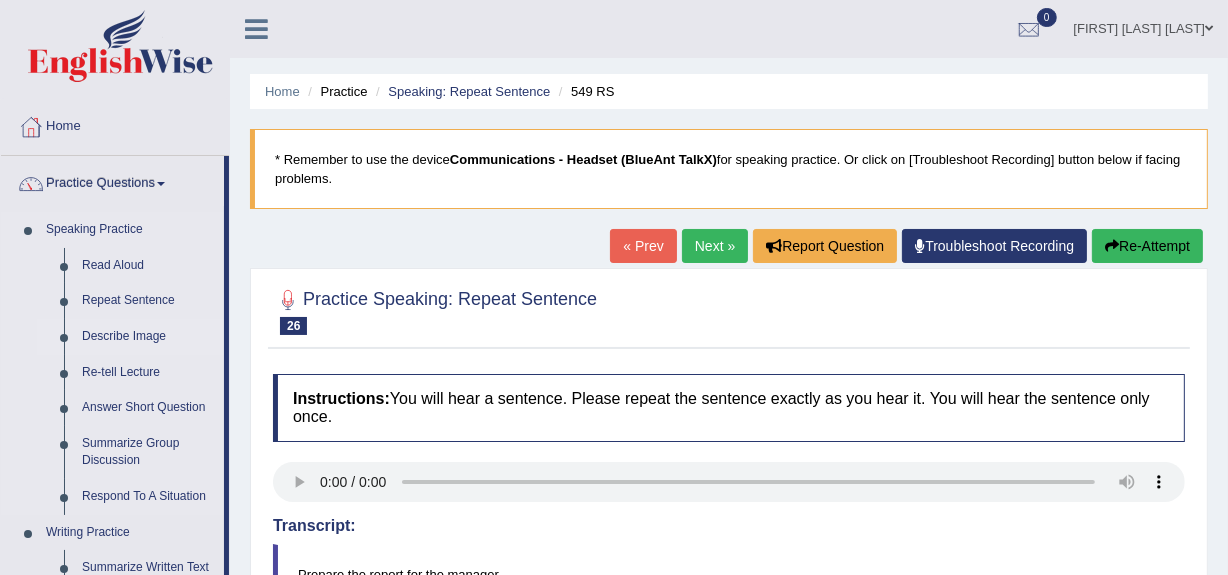 click on "Describe Image" at bounding box center (148, 337) 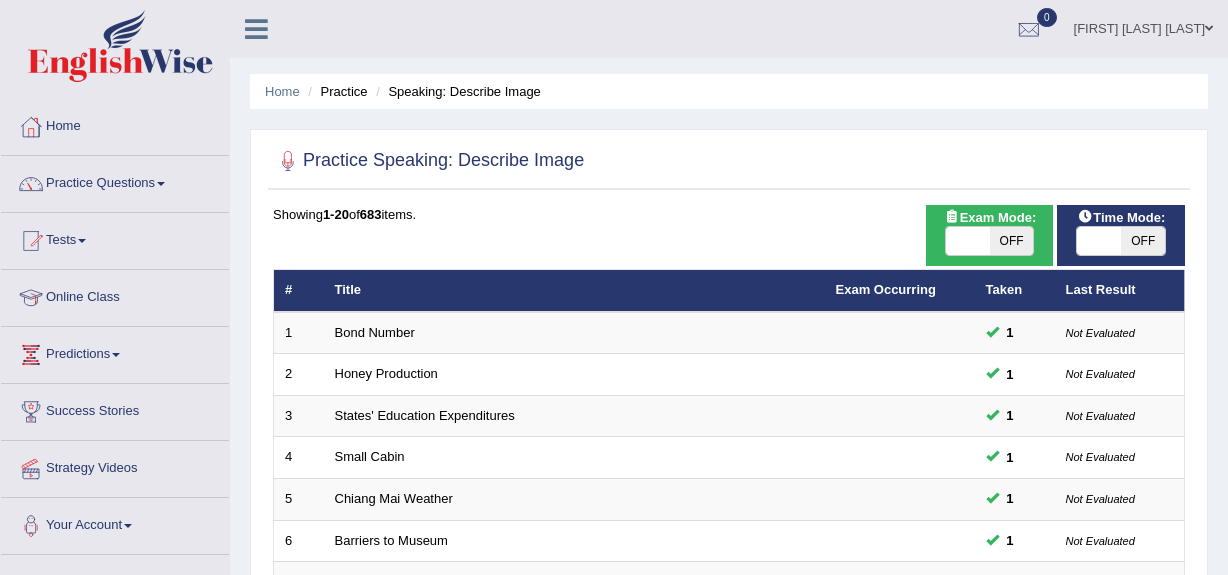 scroll, scrollTop: 288, scrollLeft: 0, axis: vertical 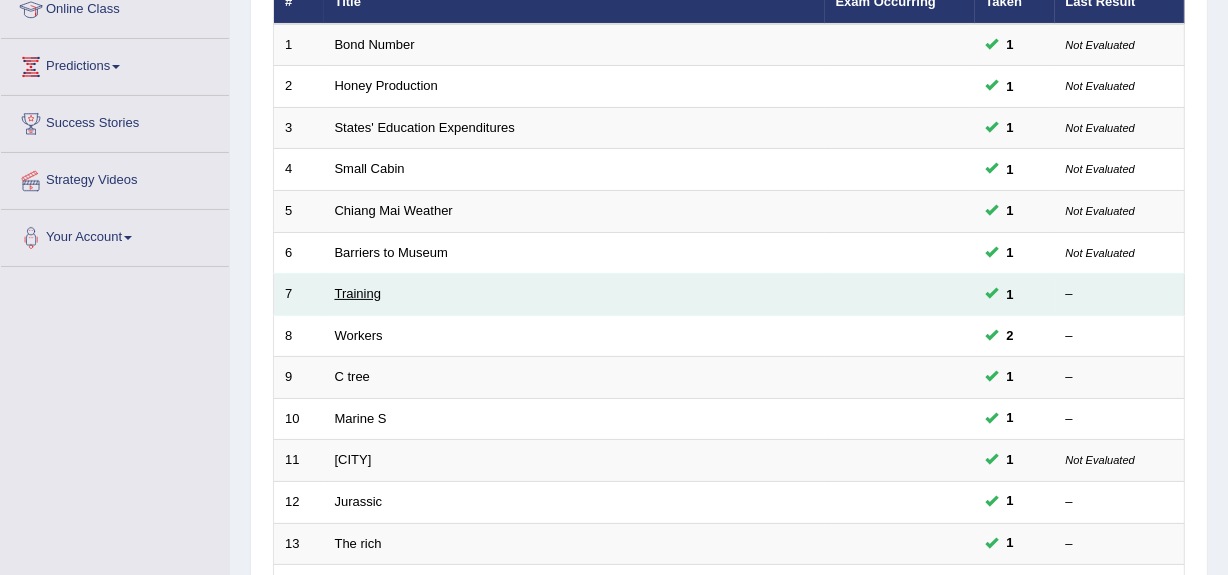 click on "Training" at bounding box center (358, 293) 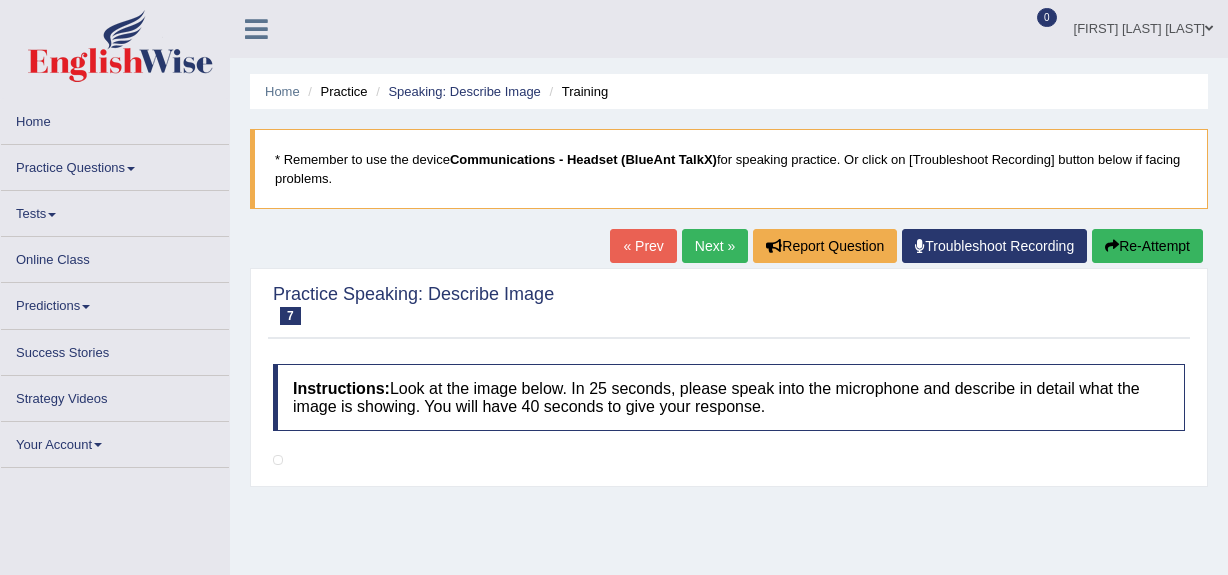 scroll, scrollTop: 0, scrollLeft: 0, axis: both 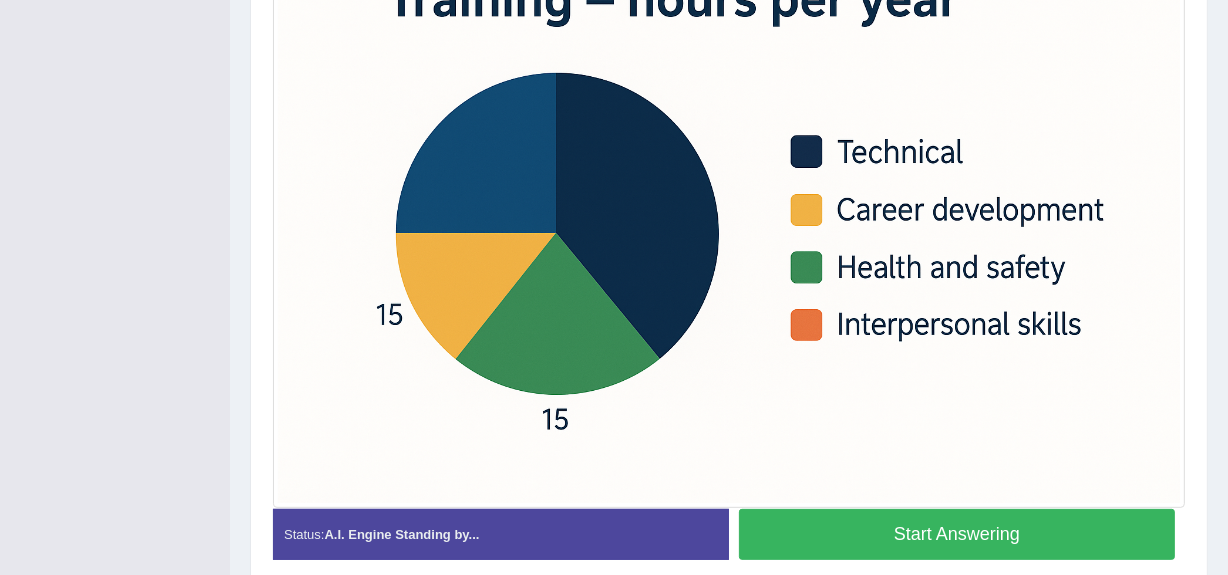 click on "Start Answering" at bounding box center (957, 534) 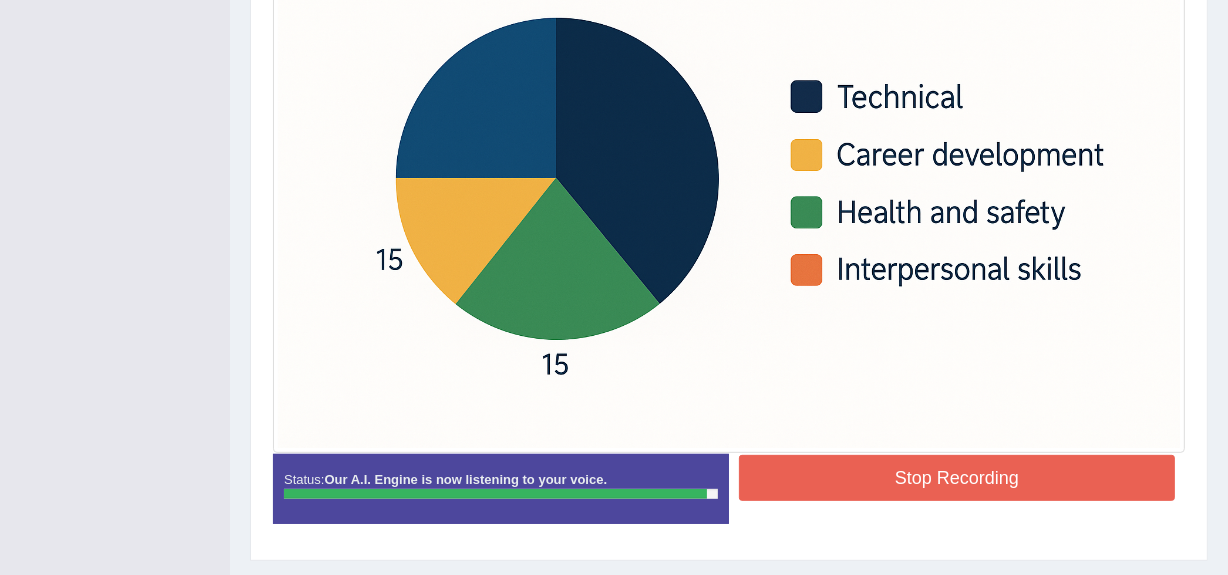scroll, scrollTop: 621, scrollLeft: 0, axis: vertical 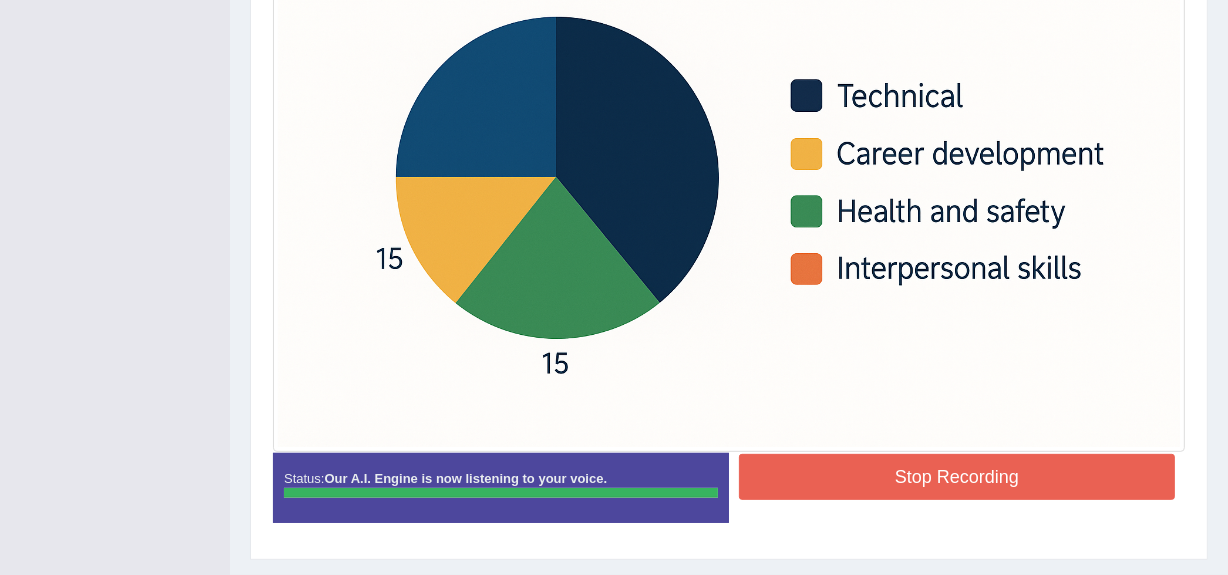 click on "Stop Recording" at bounding box center [957, 477] 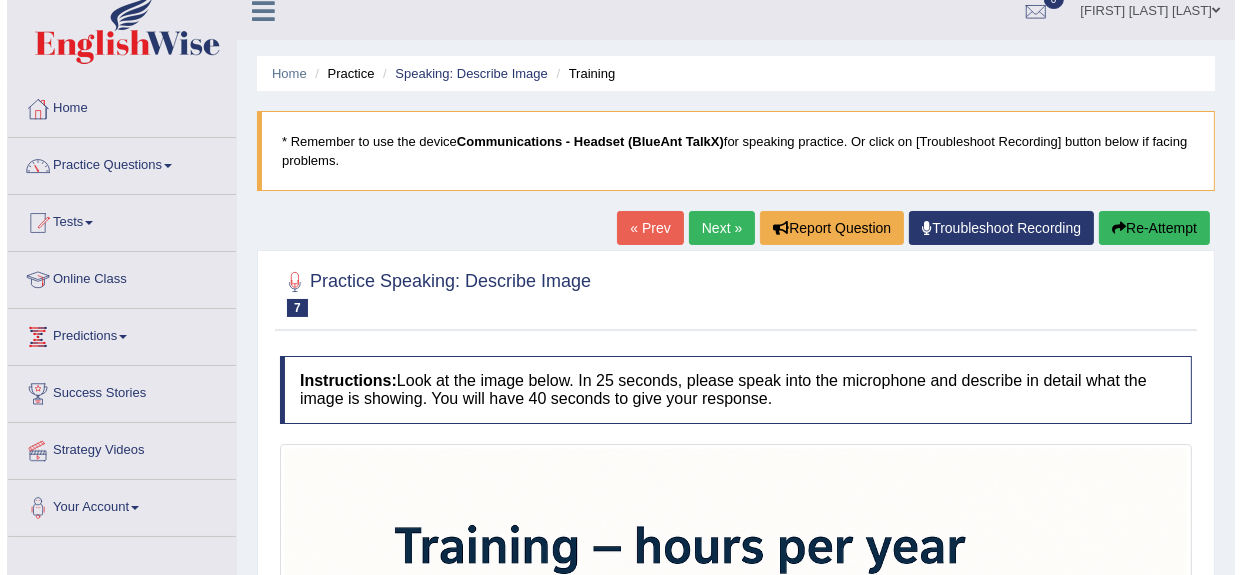 scroll, scrollTop: 0, scrollLeft: 0, axis: both 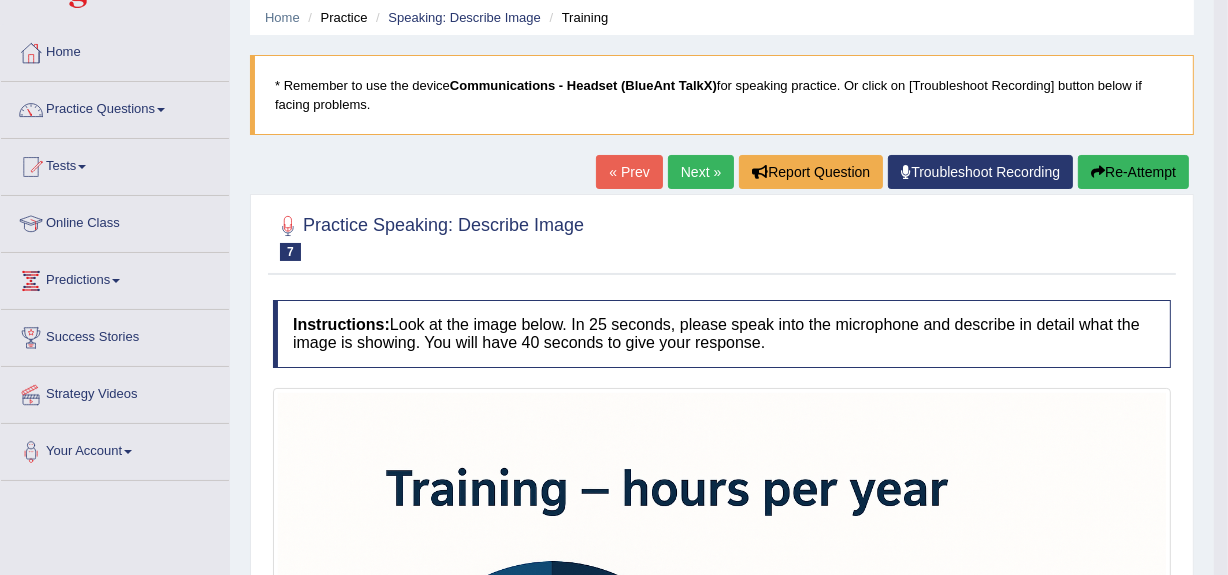 click on "Next »" at bounding box center (701, 172) 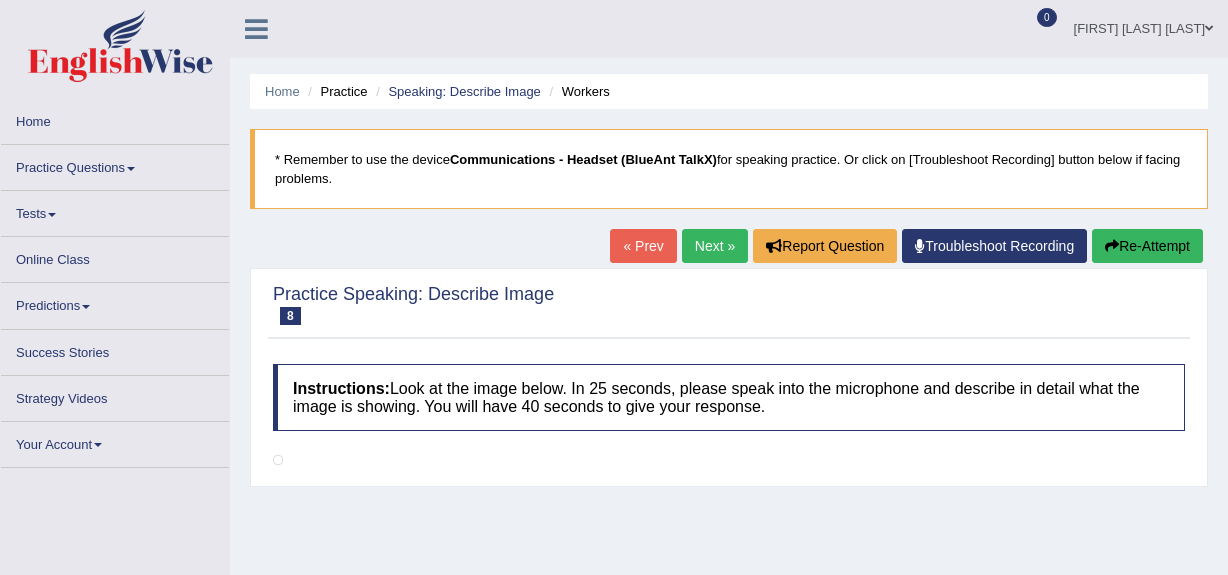 scroll, scrollTop: 339, scrollLeft: 0, axis: vertical 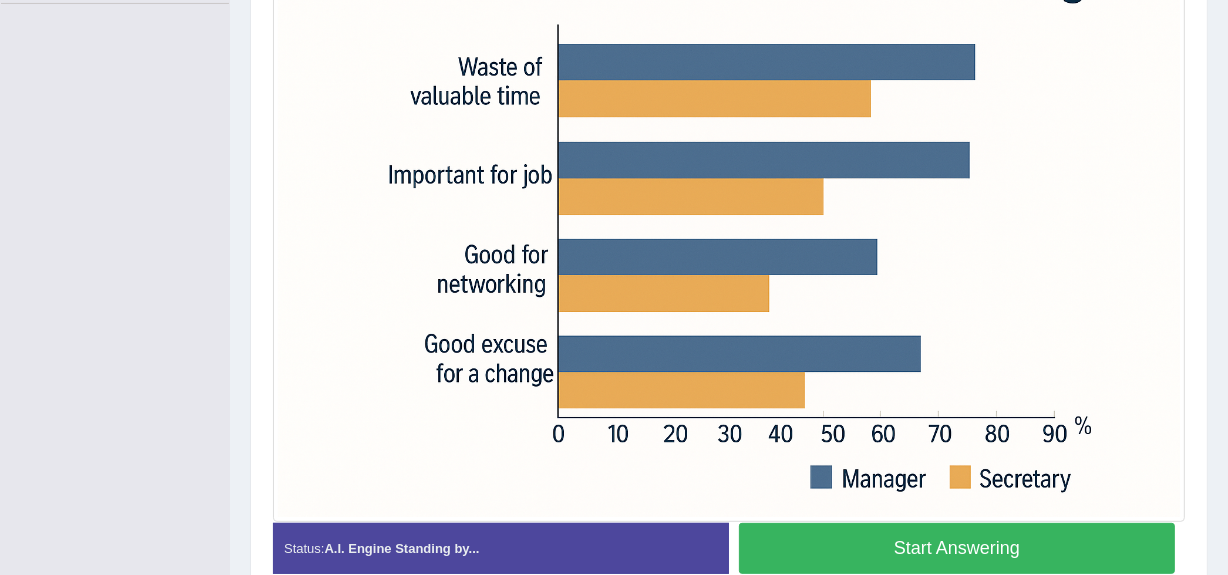 click on "Start Answering" at bounding box center [957, 548] 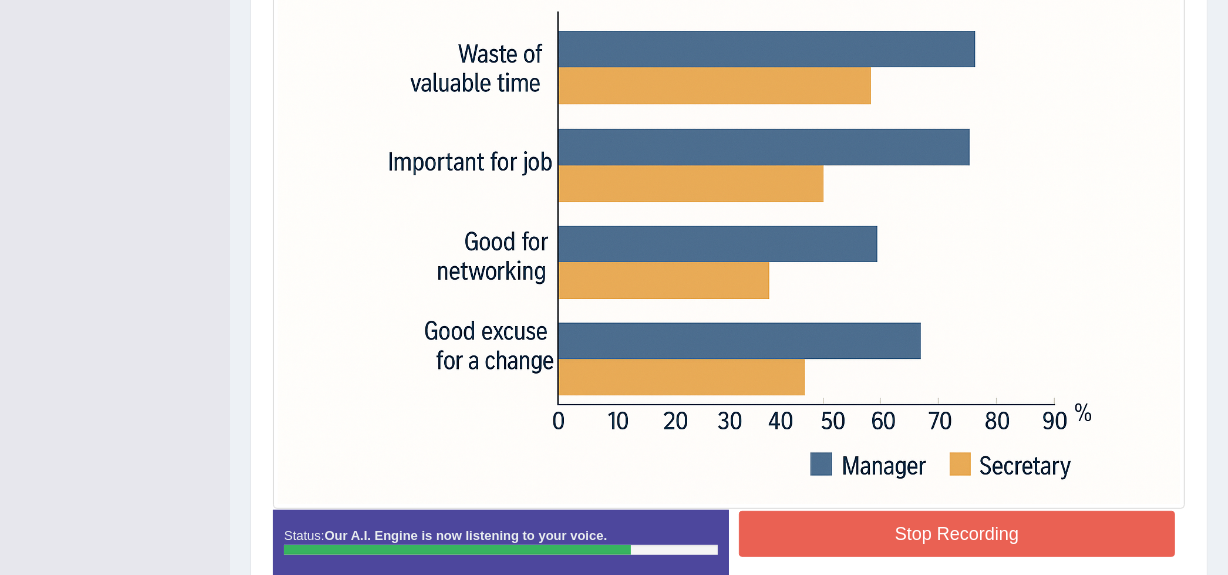 scroll, scrollTop: 566, scrollLeft: 0, axis: vertical 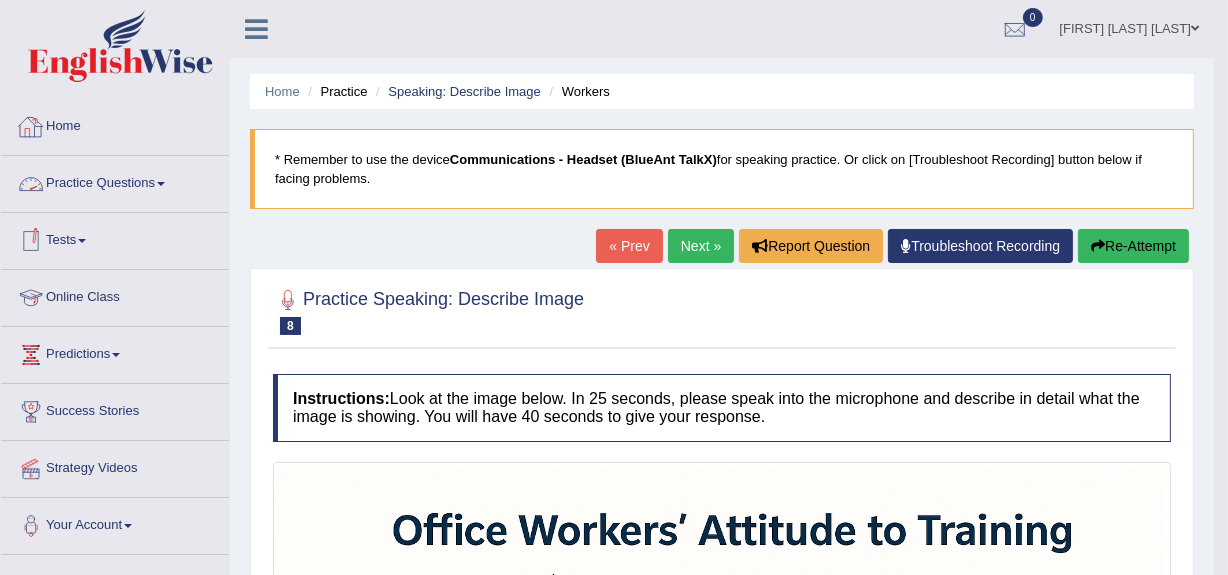 click on "Practice Questions" at bounding box center (115, 181) 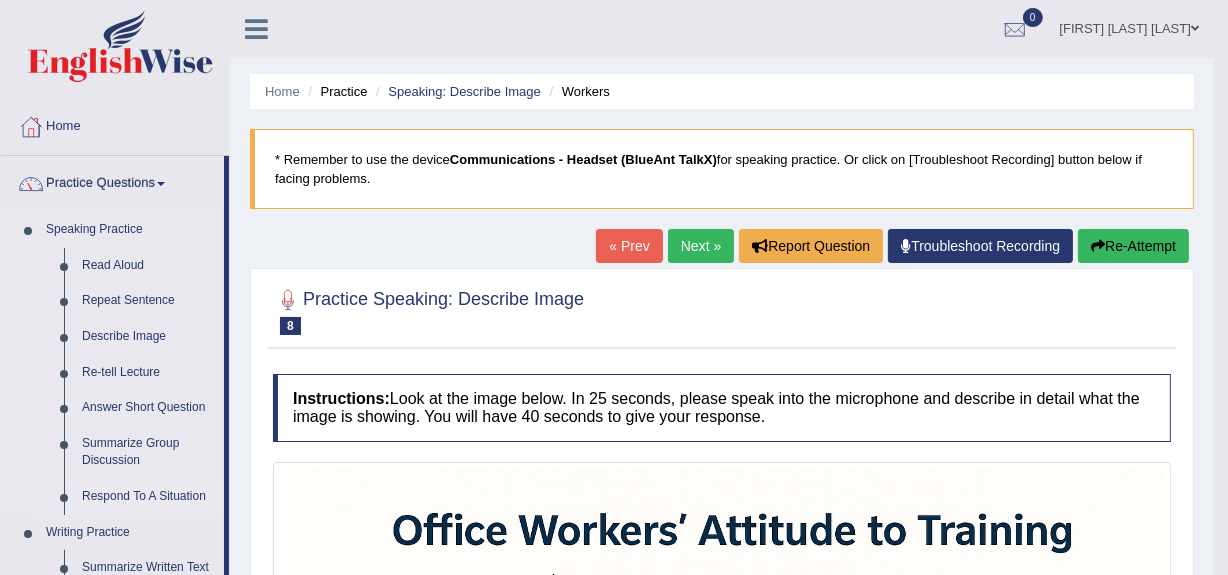 click on "Respond To A Situation" at bounding box center [148, 497] 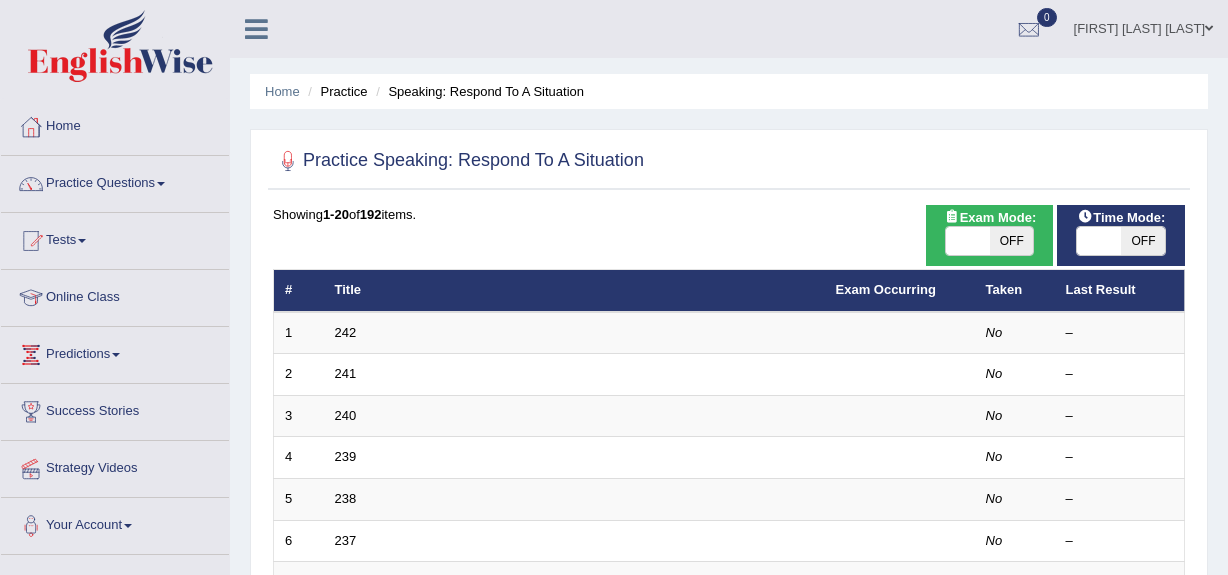scroll, scrollTop: 0, scrollLeft: 0, axis: both 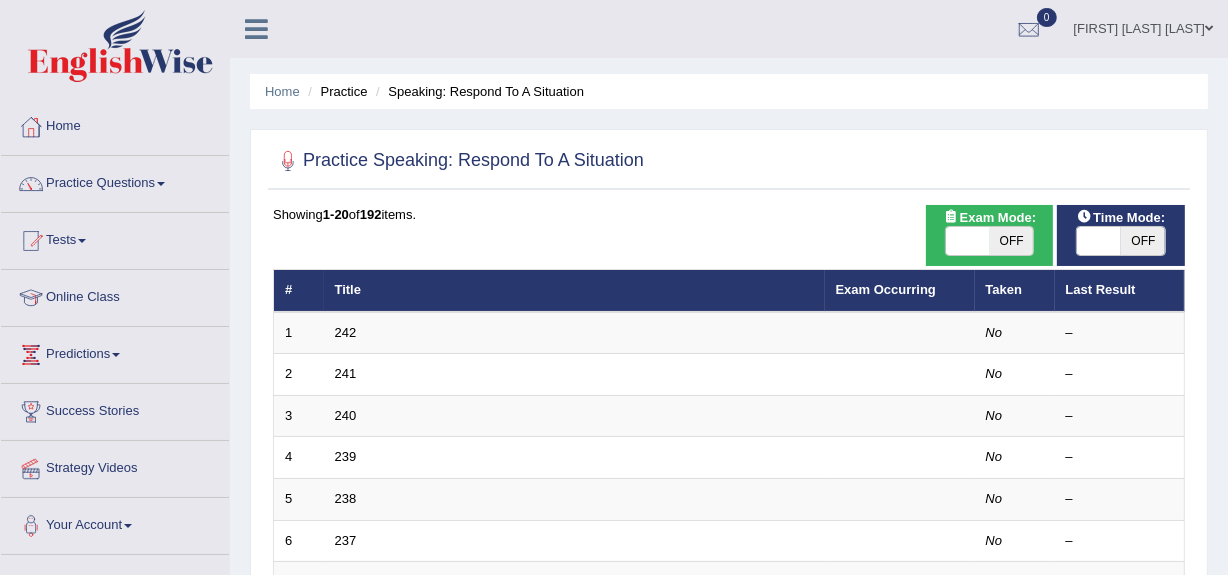 click on "242" at bounding box center [346, 332] 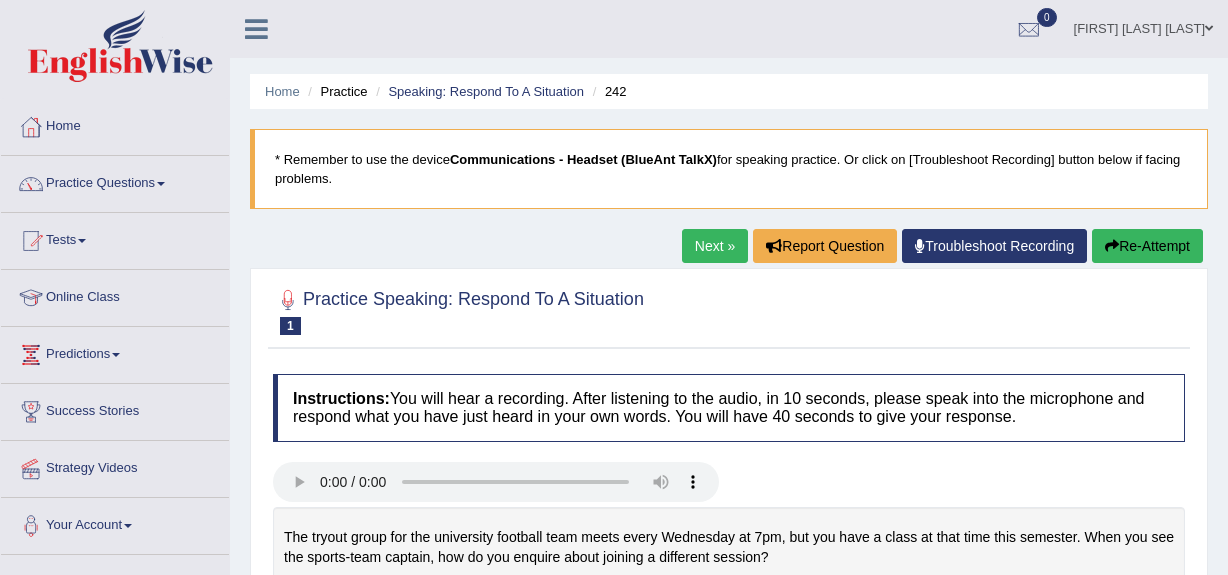 scroll, scrollTop: 285, scrollLeft: 0, axis: vertical 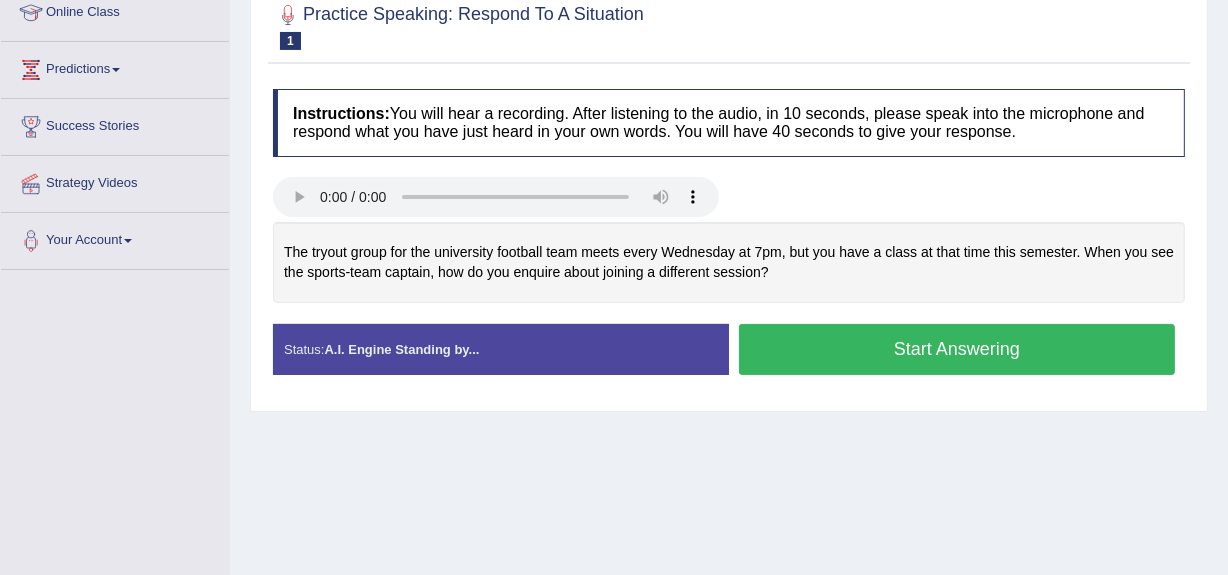 click on "Start Answering" at bounding box center [957, 349] 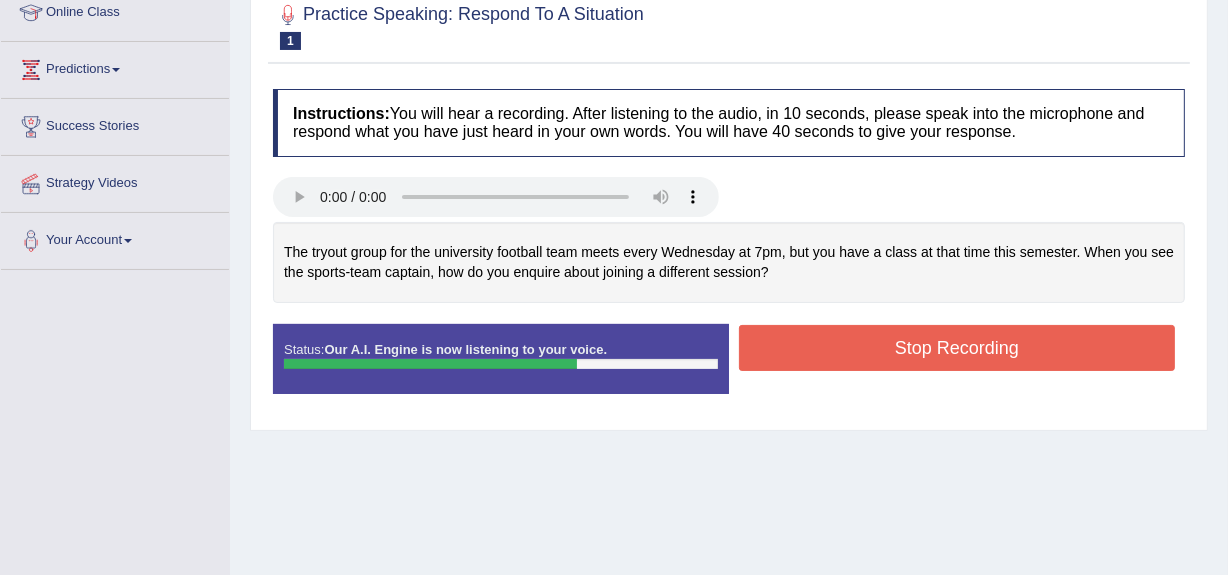 click on "Stop Recording" at bounding box center [957, 348] 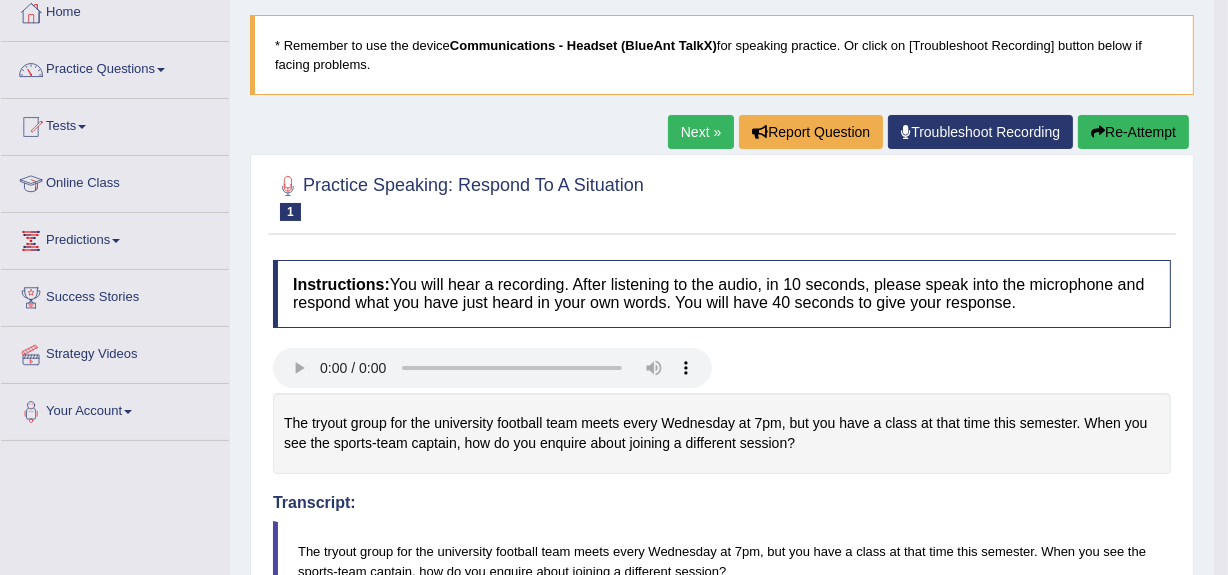 scroll, scrollTop: 96, scrollLeft: 0, axis: vertical 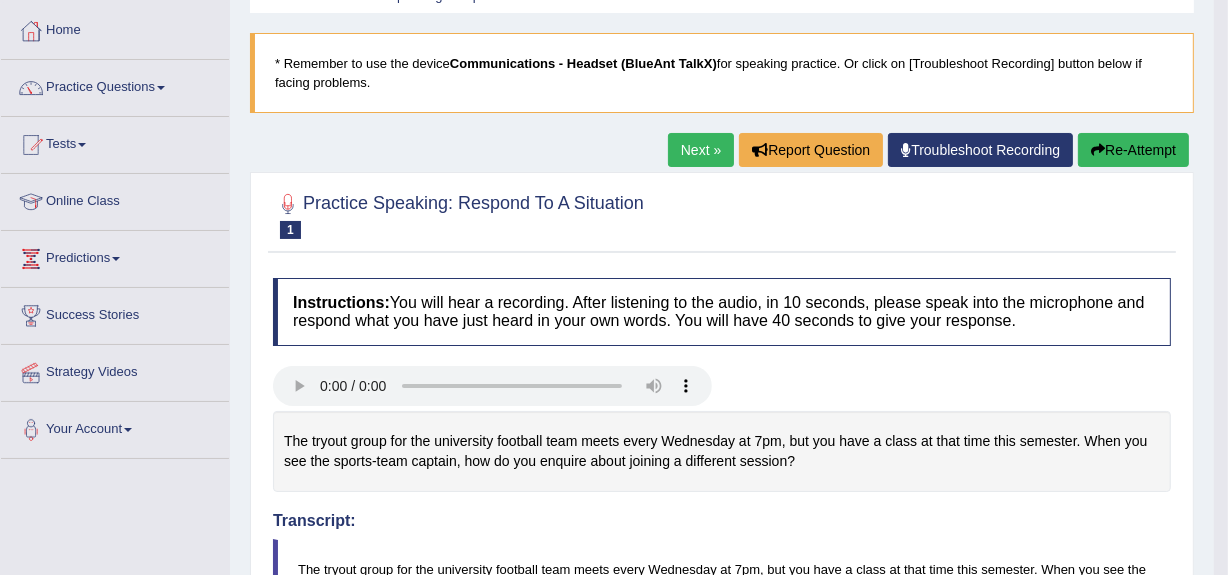 click on "Next »" at bounding box center [701, 150] 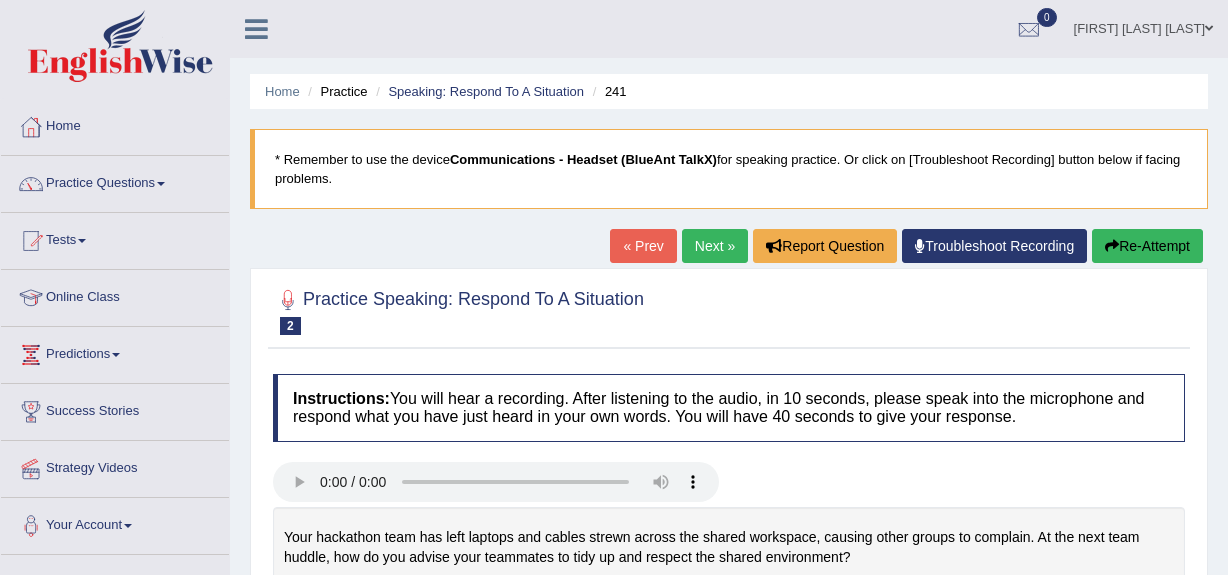 scroll, scrollTop: 333, scrollLeft: 0, axis: vertical 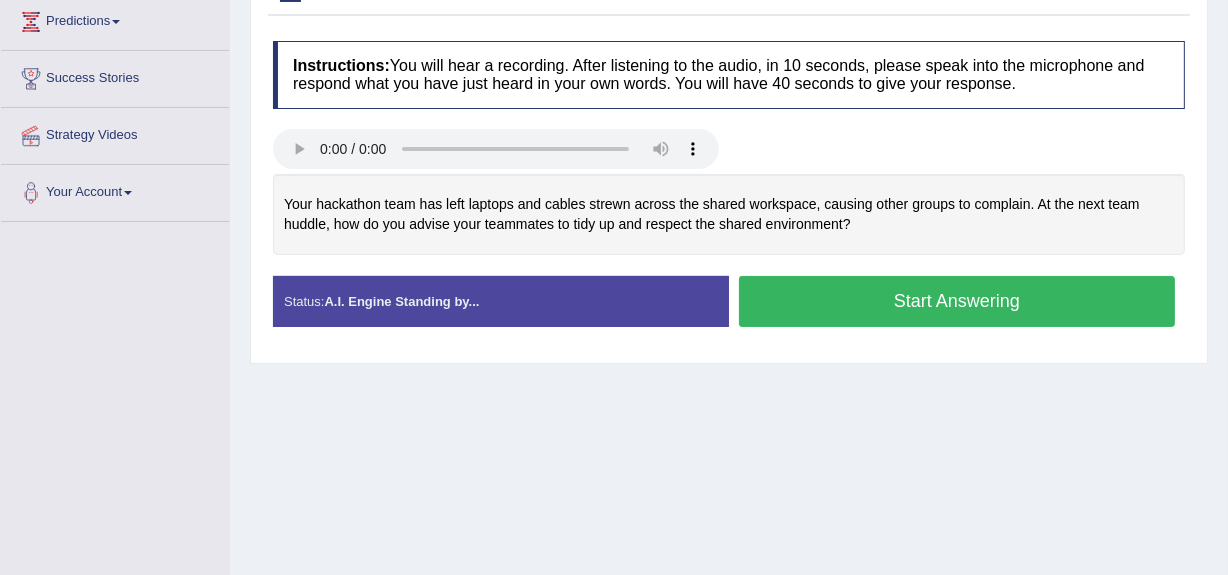 click on "Start Answering" at bounding box center (957, 301) 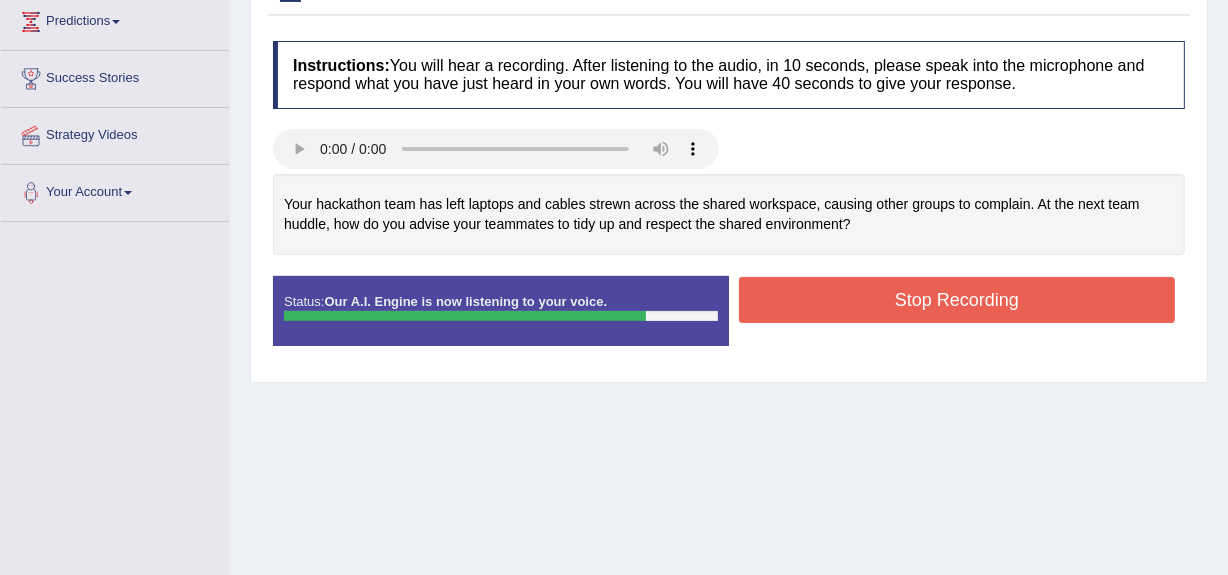 click on "Stop Recording" at bounding box center (957, 300) 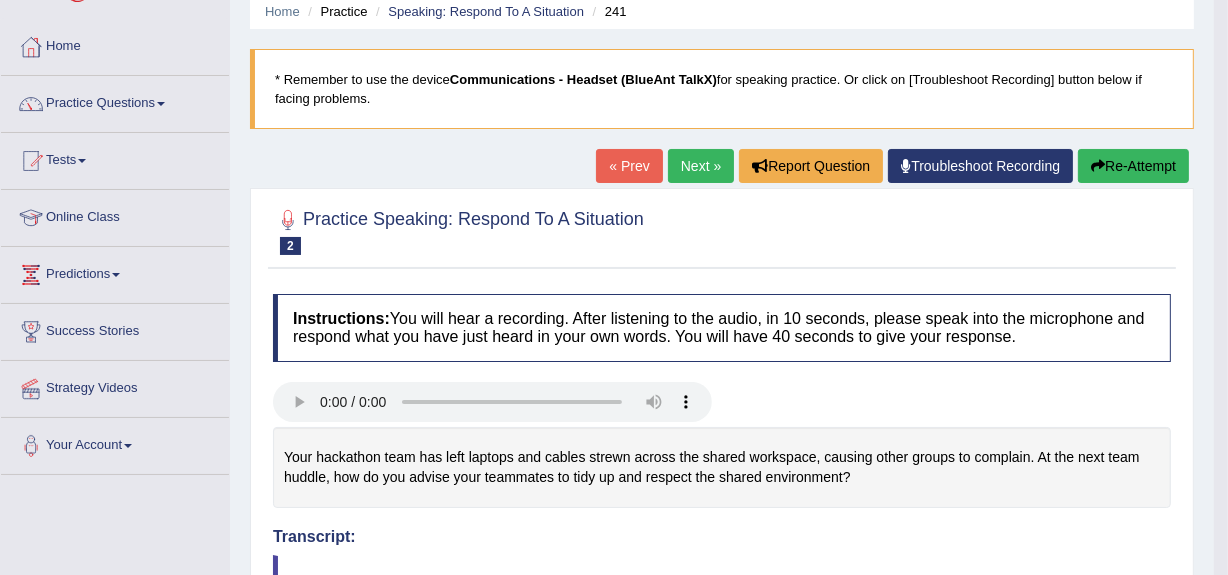 scroll, scrollTop: 0, scrollLeft: 0, axis: both 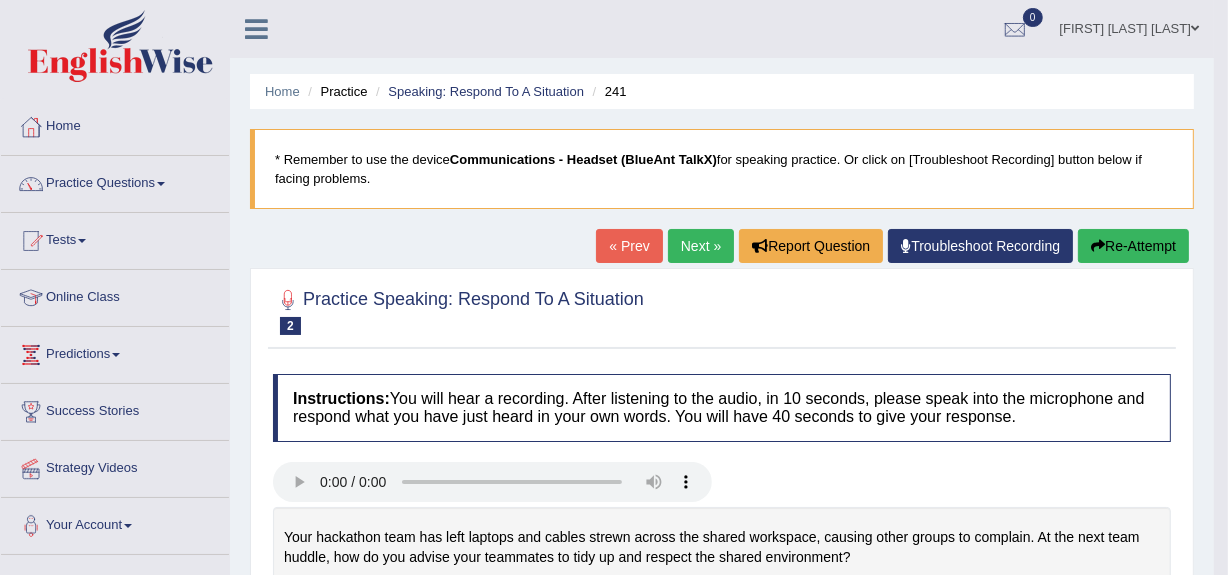 click on "Next »" at bounding box center (701, 246) 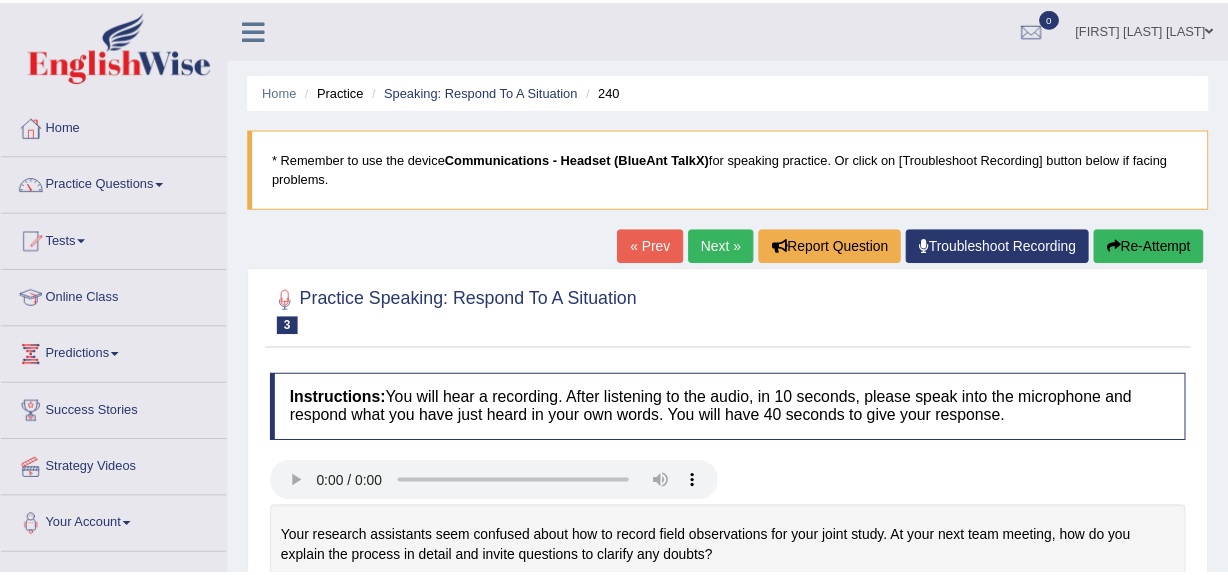 scroll, scrollTop: 222, scrollLeft: 0, axis: vertical 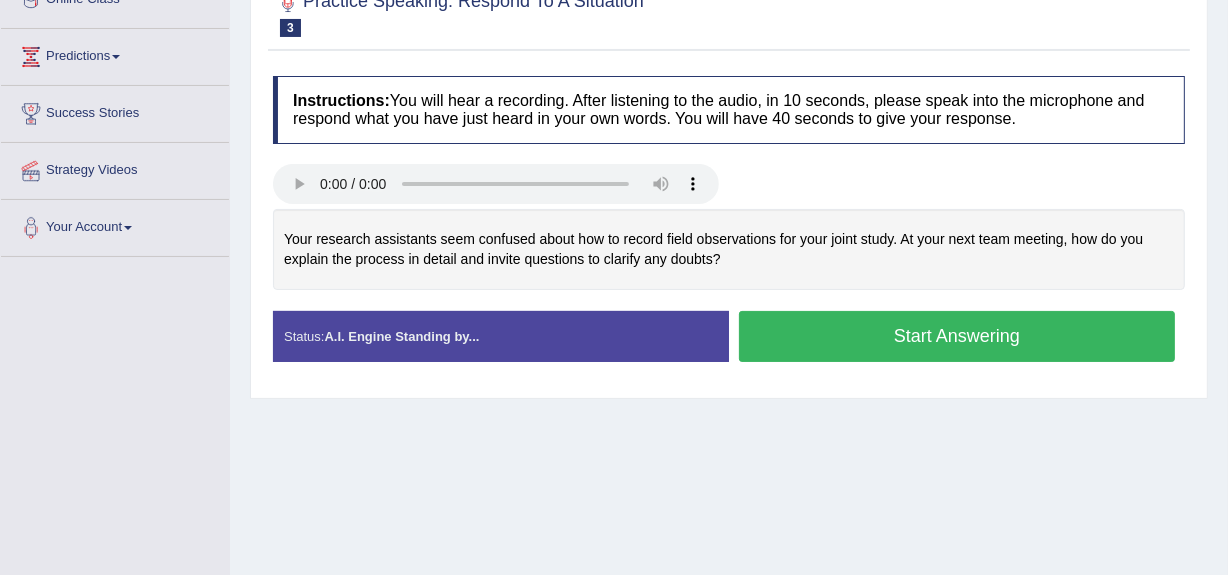 click on "Start Answering" at bounding box center [957, 336] 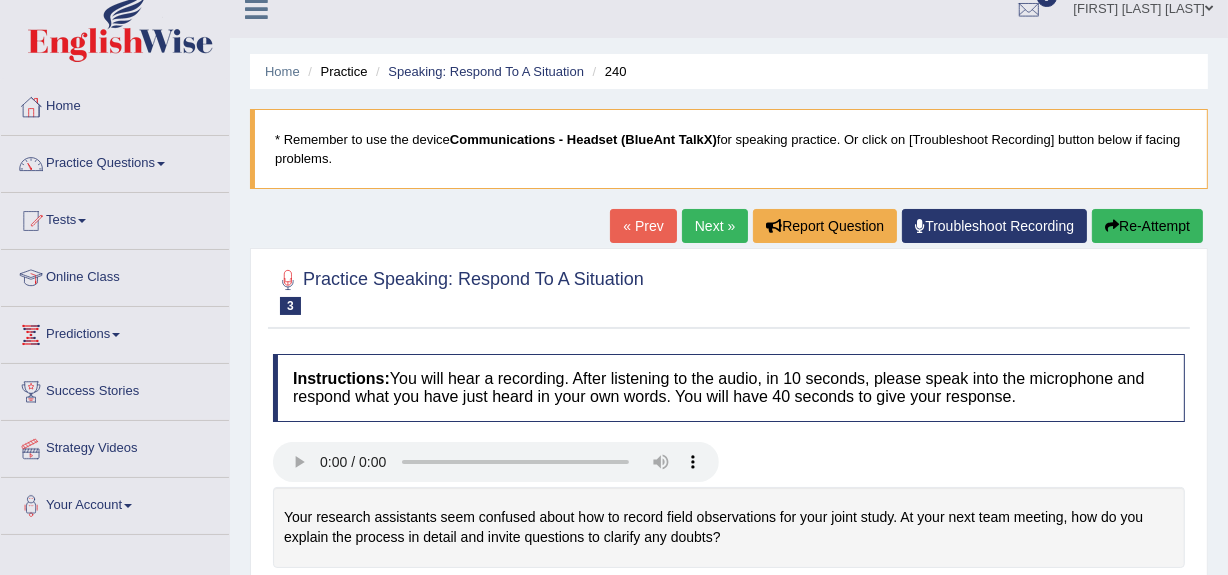 scroll, scrollTop: 0, scrollLeft: 0, axis: both 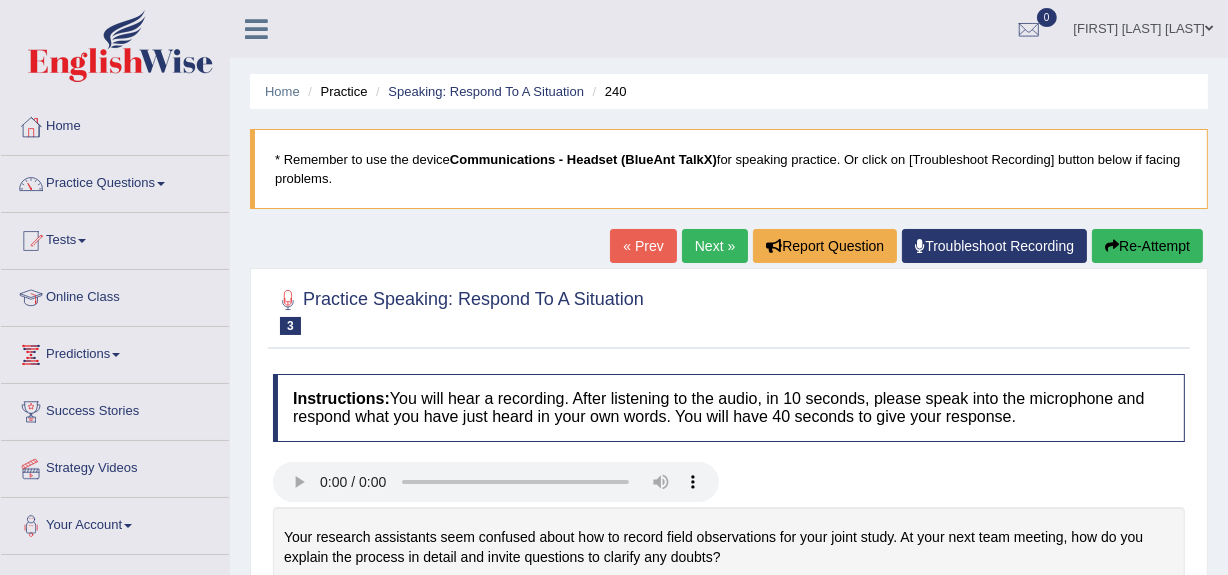 click on "Re-Attempt" at bounding box center [1147, 246] 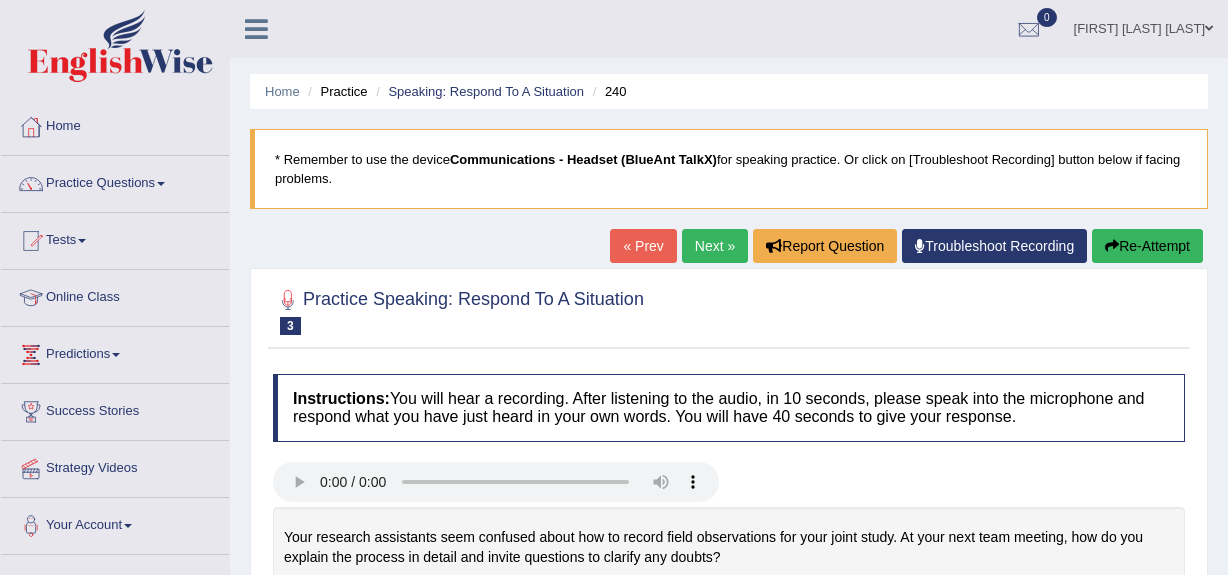 scroll, scrollTop: 334, scrollLeft: 0, axis: vertical 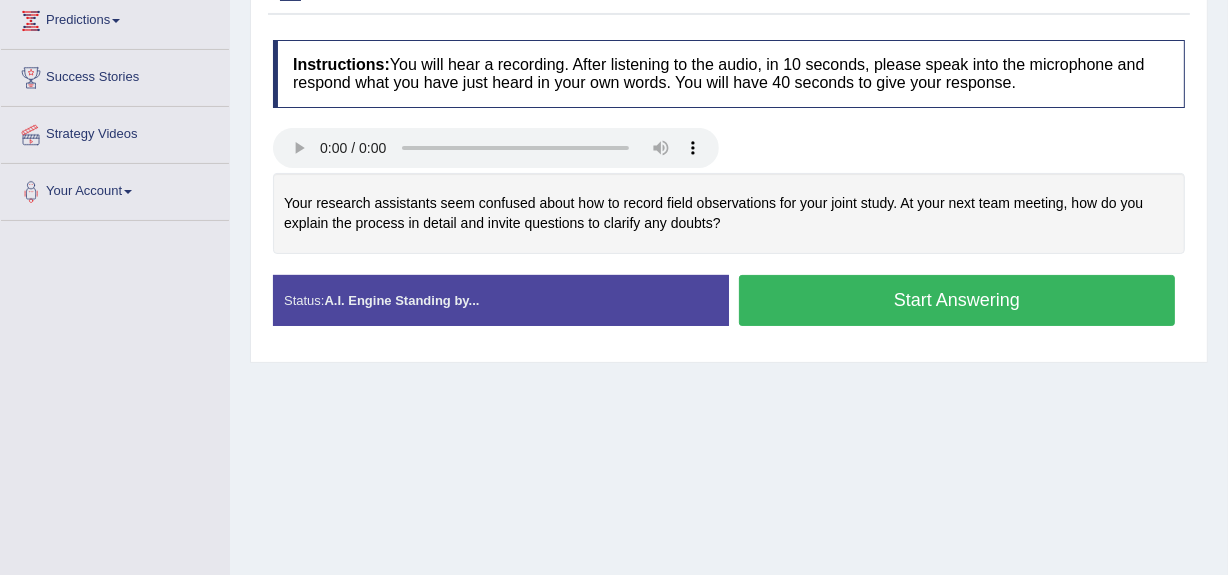 click on "Start Answering" at bounding box center (957, 300) 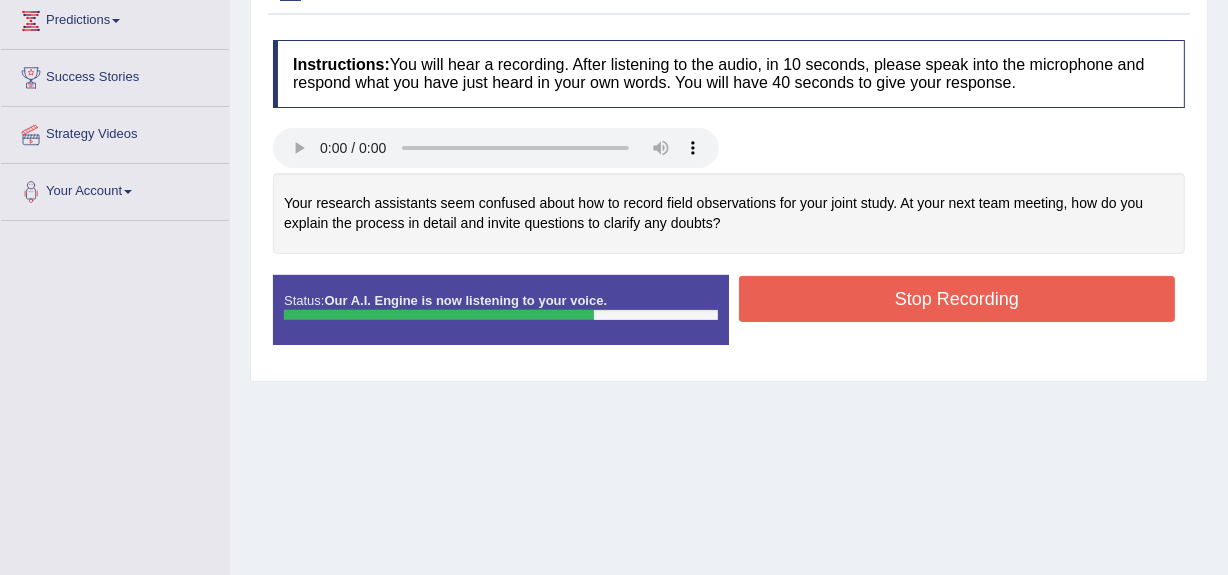 click on "Stop Recording" at bounding box center [957, 299] 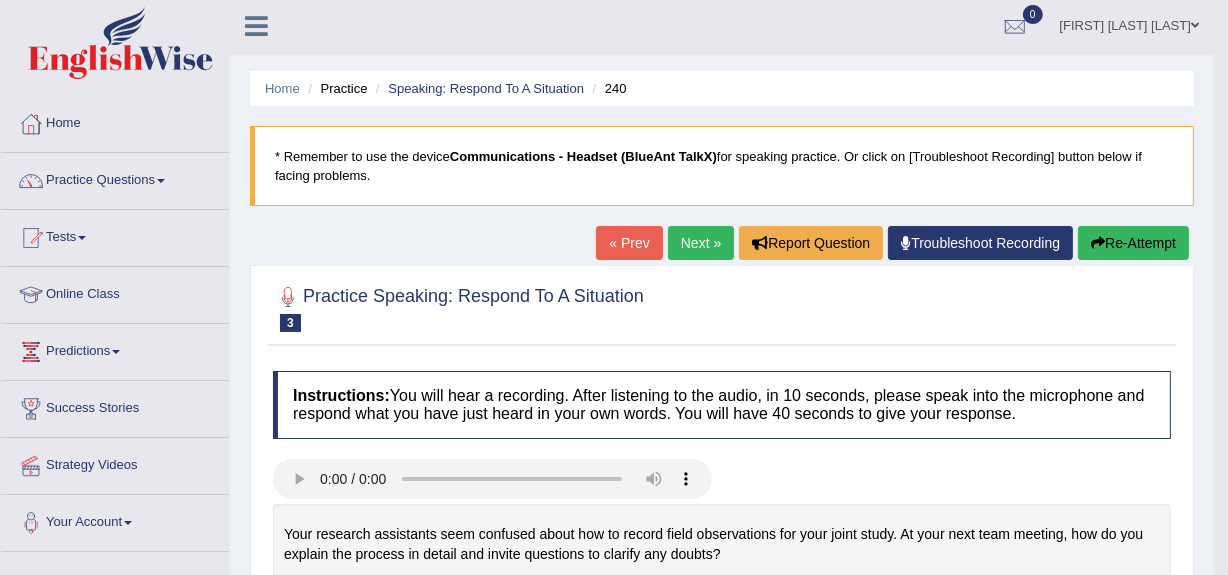 scroll, scrollTop: 0, scrollLeft: 0, axis: both 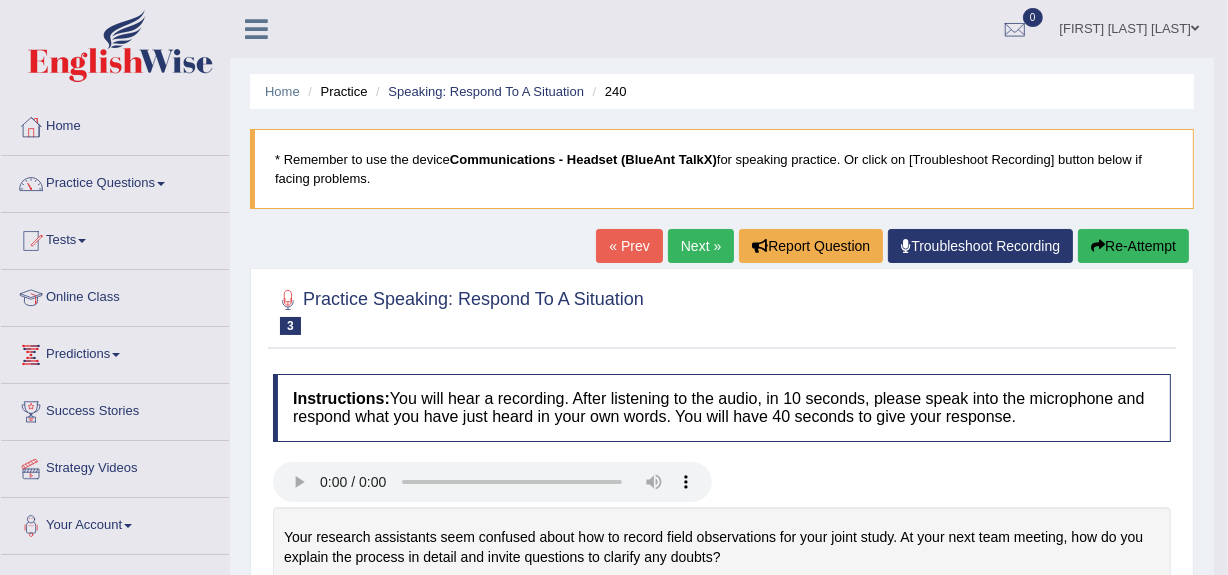 click on "[FIRST] [LAST] [LAST]" at bounding box center [1129, 26] 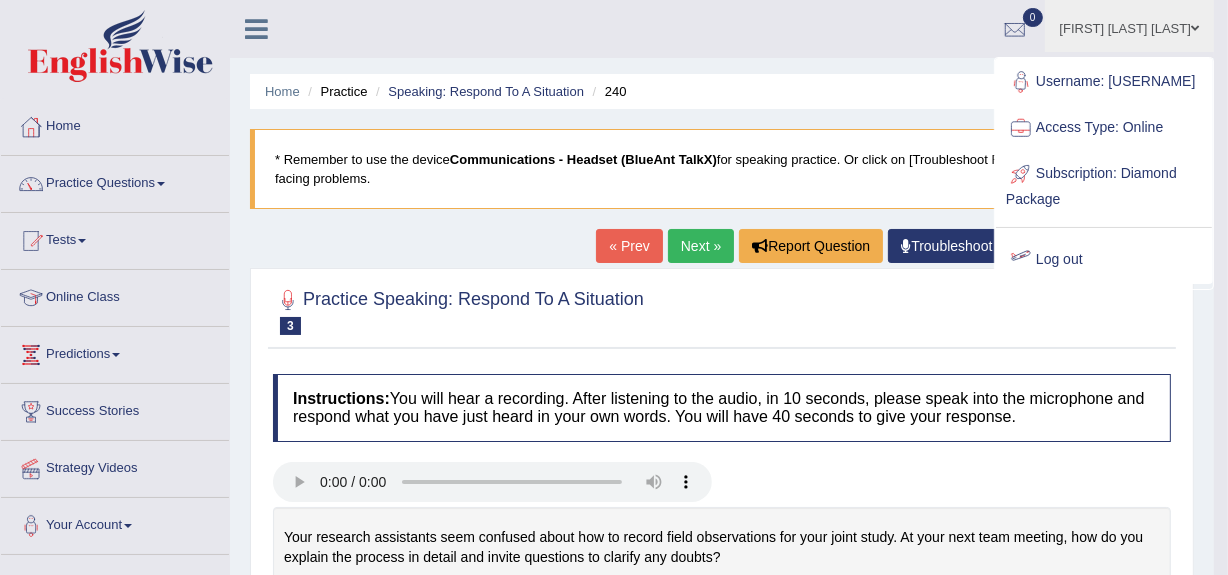 click on "Log out" at bounding box center (1104, 260) 